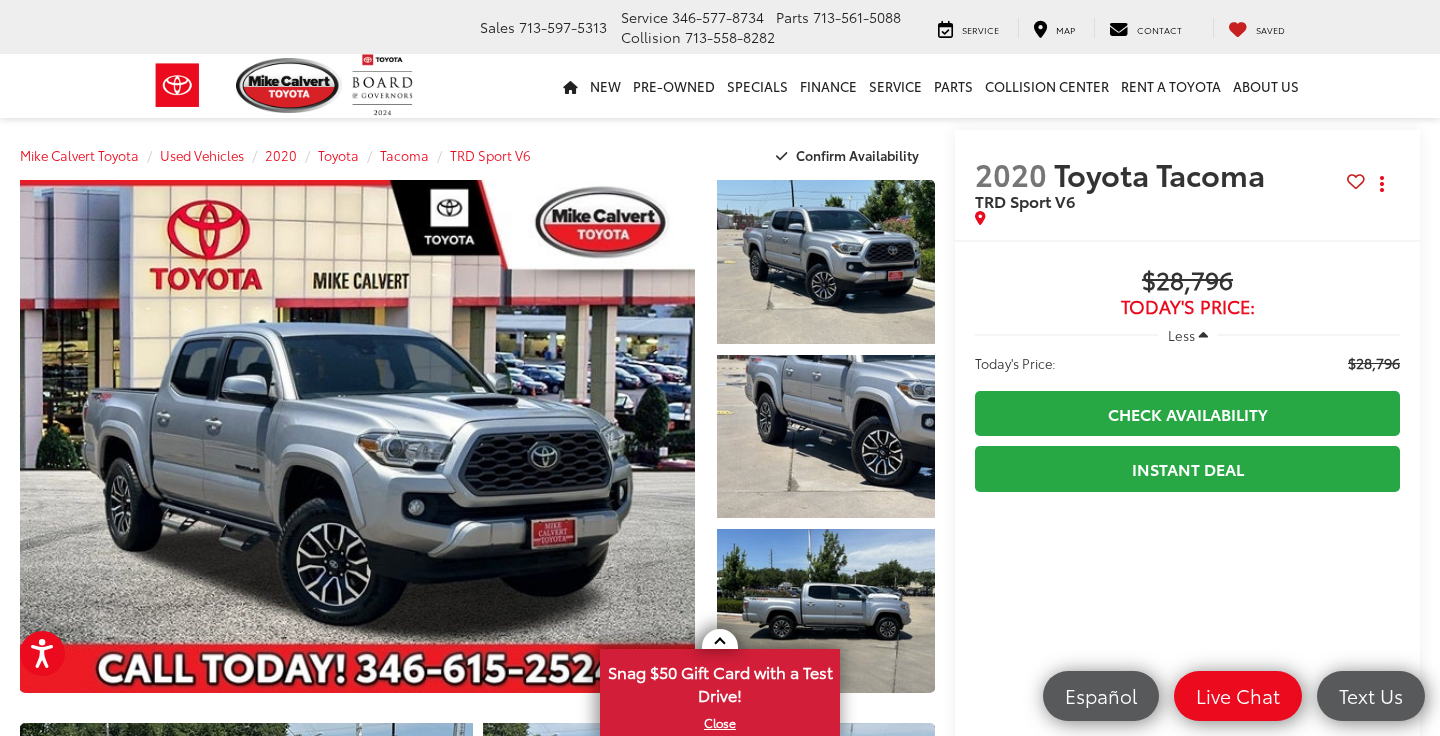 scroll, scrollTop: 0, scrollLeft: 0, axis: both 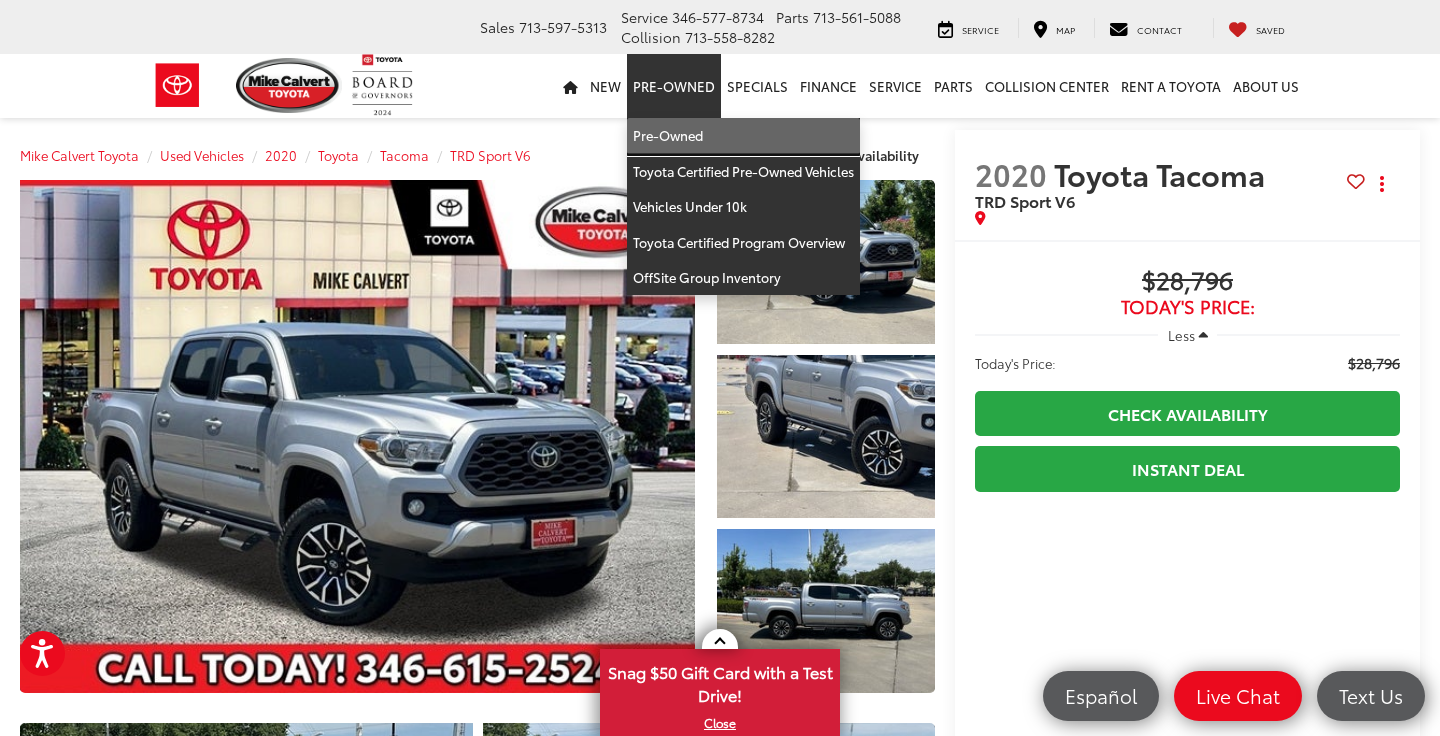 click on "Pre-Owned" at bounding box center (743, 136) 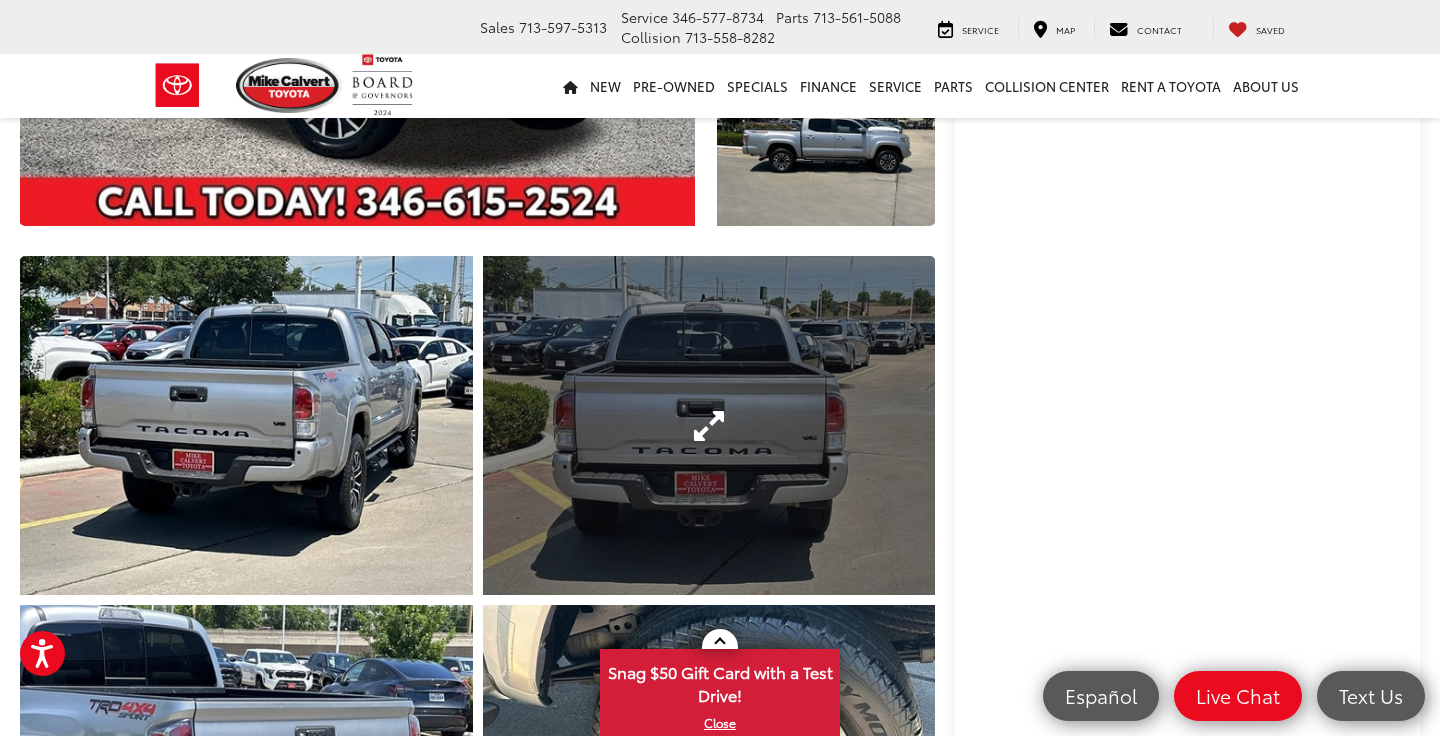 scroll, scrollTop: 470, scrollLeft: 0, axis: vertical 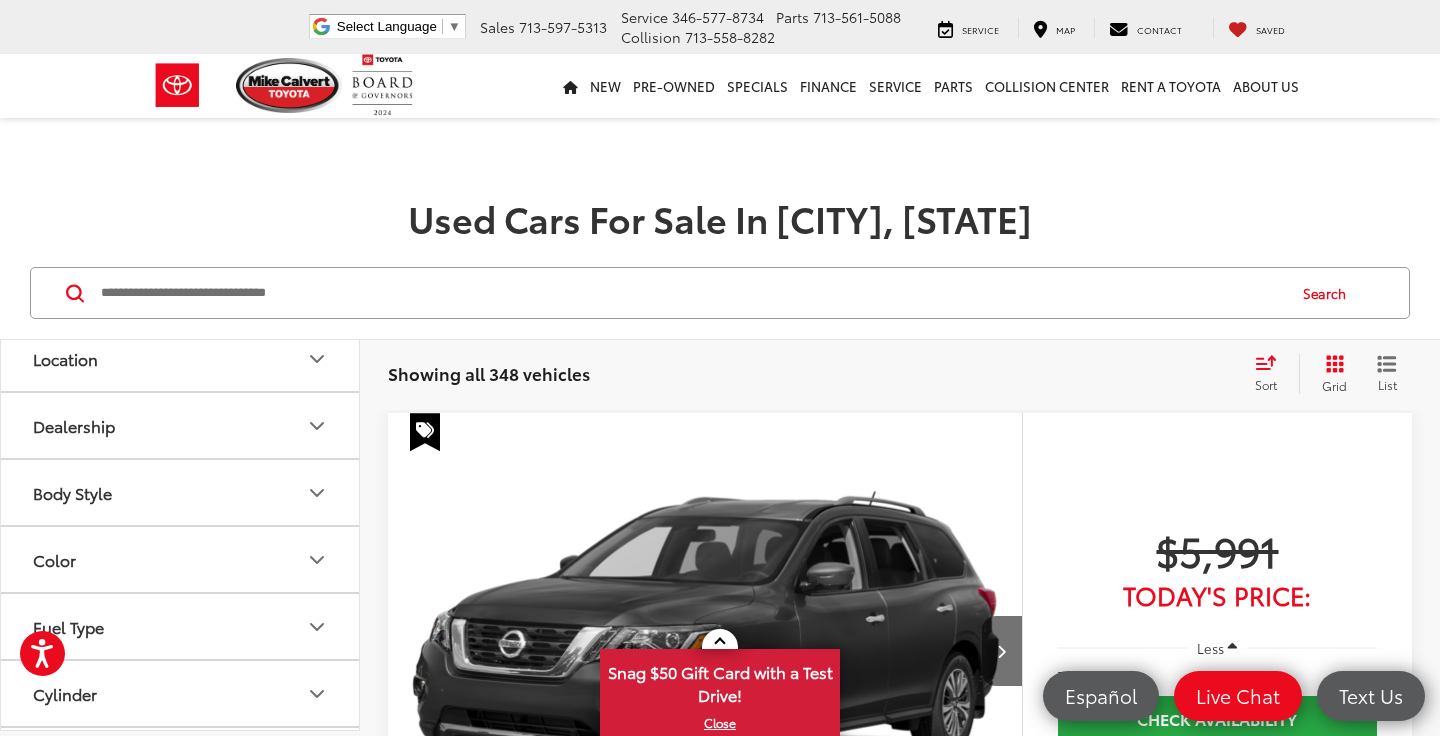 click on "Body Style" at bounding box center [181, 492] 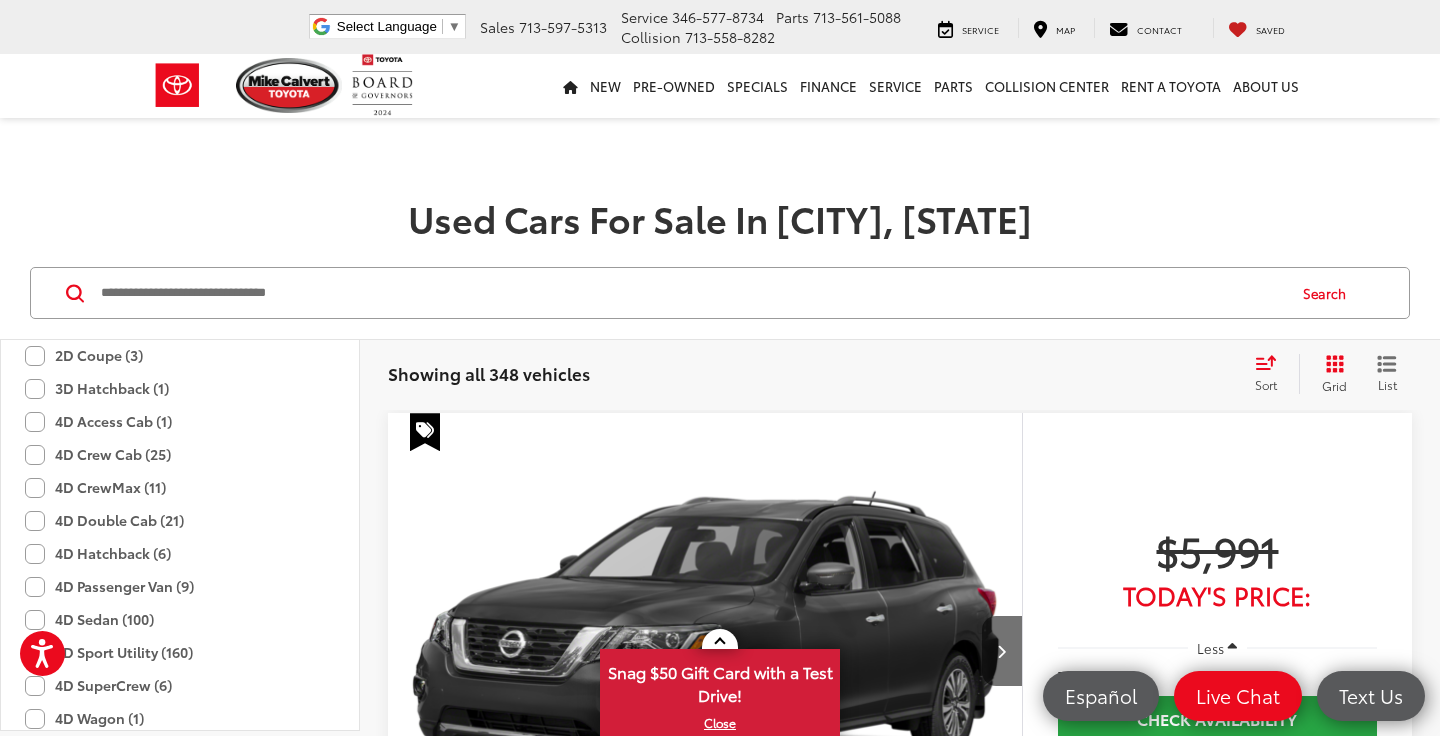 scroll, scrollTop: 471, scrollLeft: 0, axis: vertical 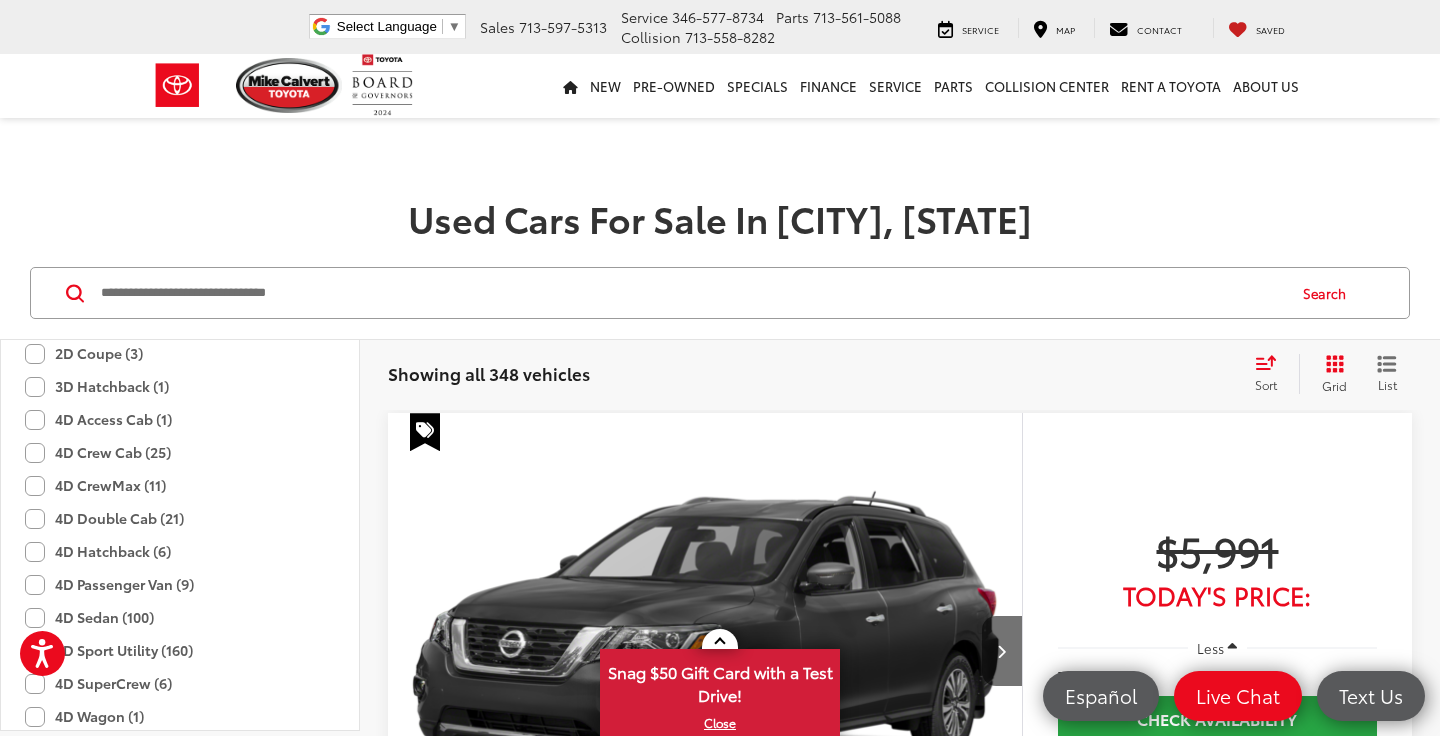 click on "4D CrewMax (11)" 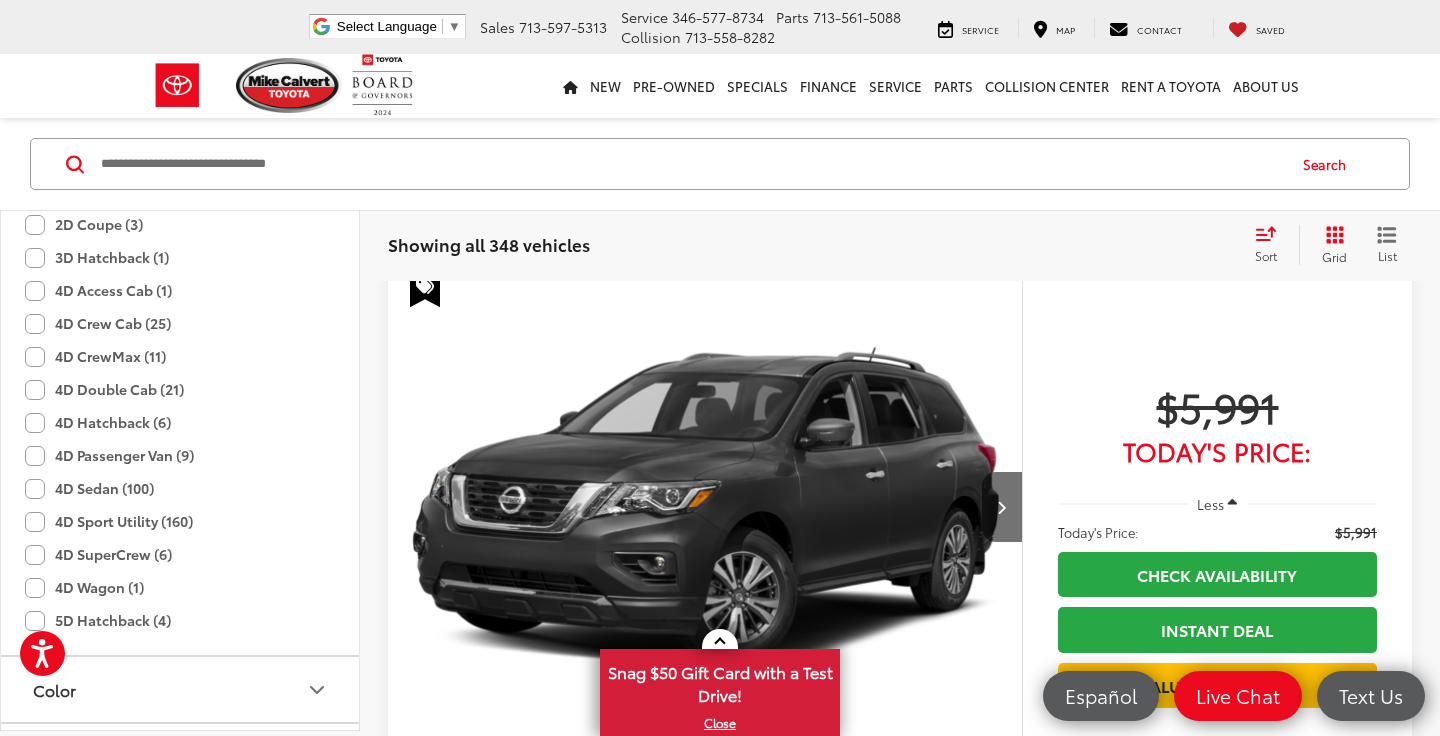 scroll, scrollTop: 129, scrollLeft: 0, axis: vertical 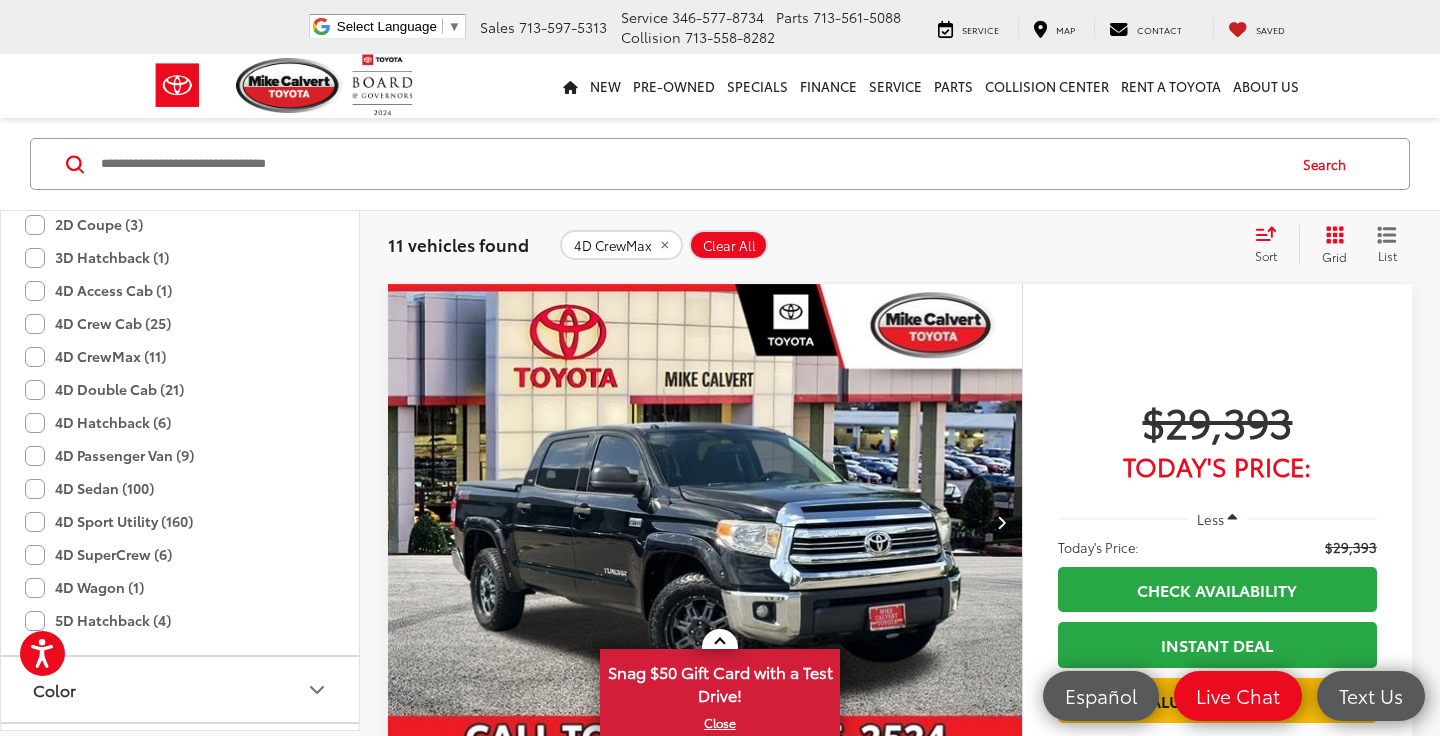 click on "4D Crew Cab (25)" 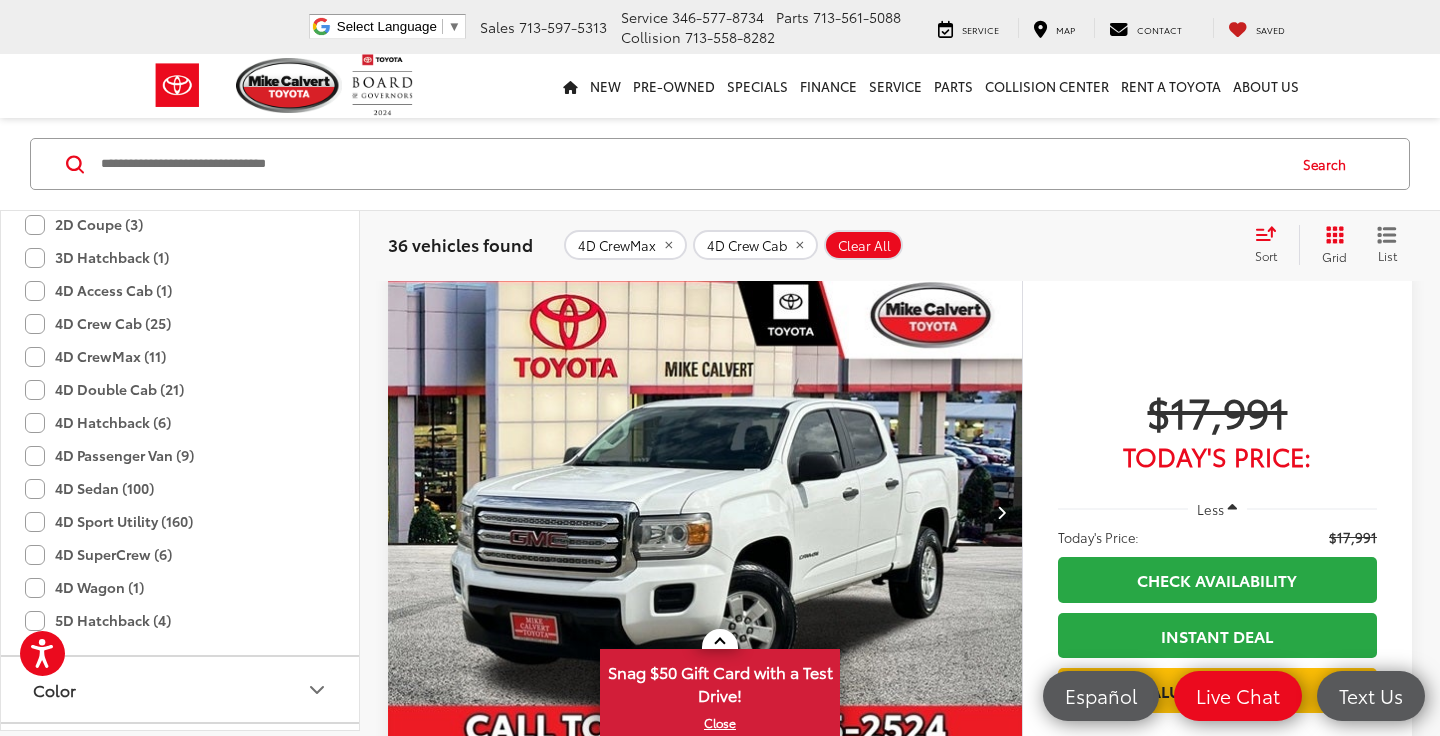 scroll, scrollTop: 989, scrollLeft: 0, axis: vertical 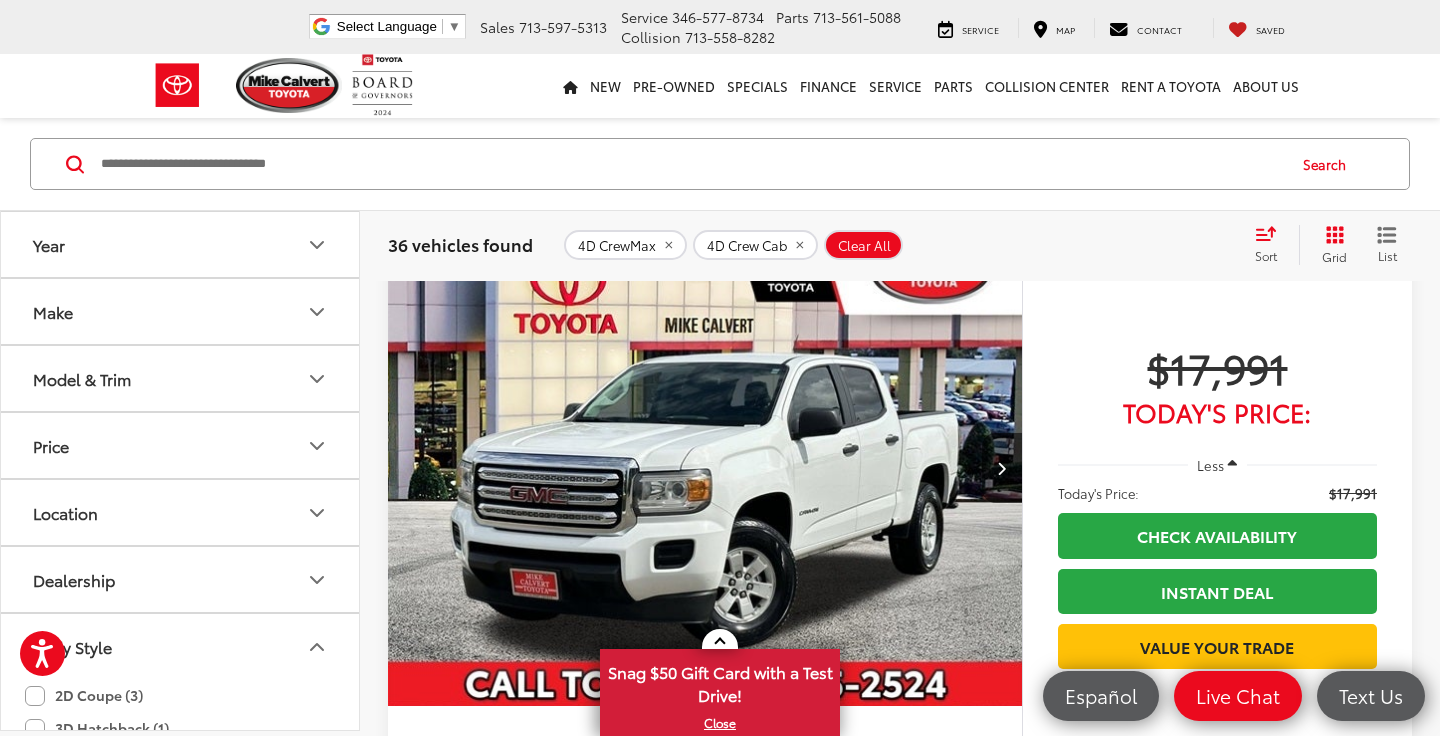 click 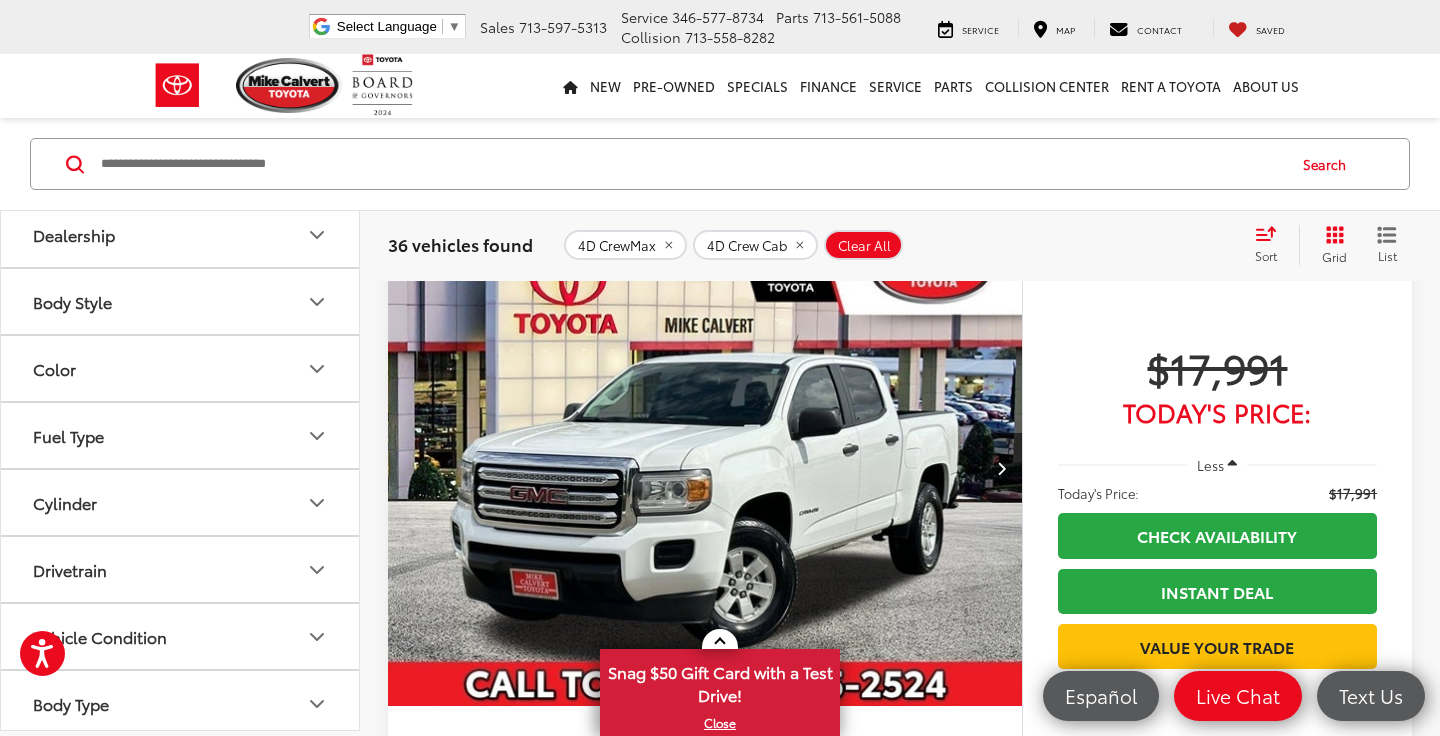 scroll, scrollTop: 365, scrollLeft: 0, axis: vertical 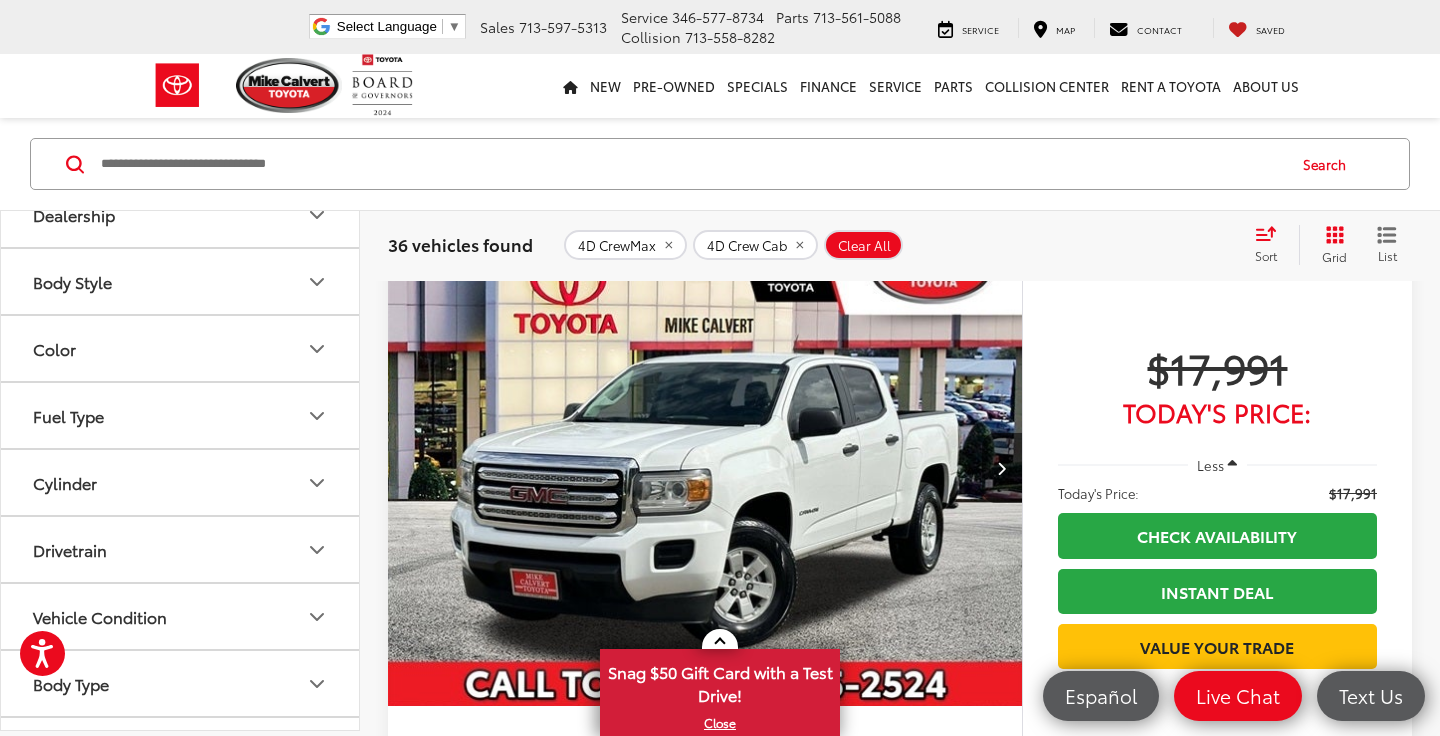 click on "Cylinder" at bounding box center (181, 482) 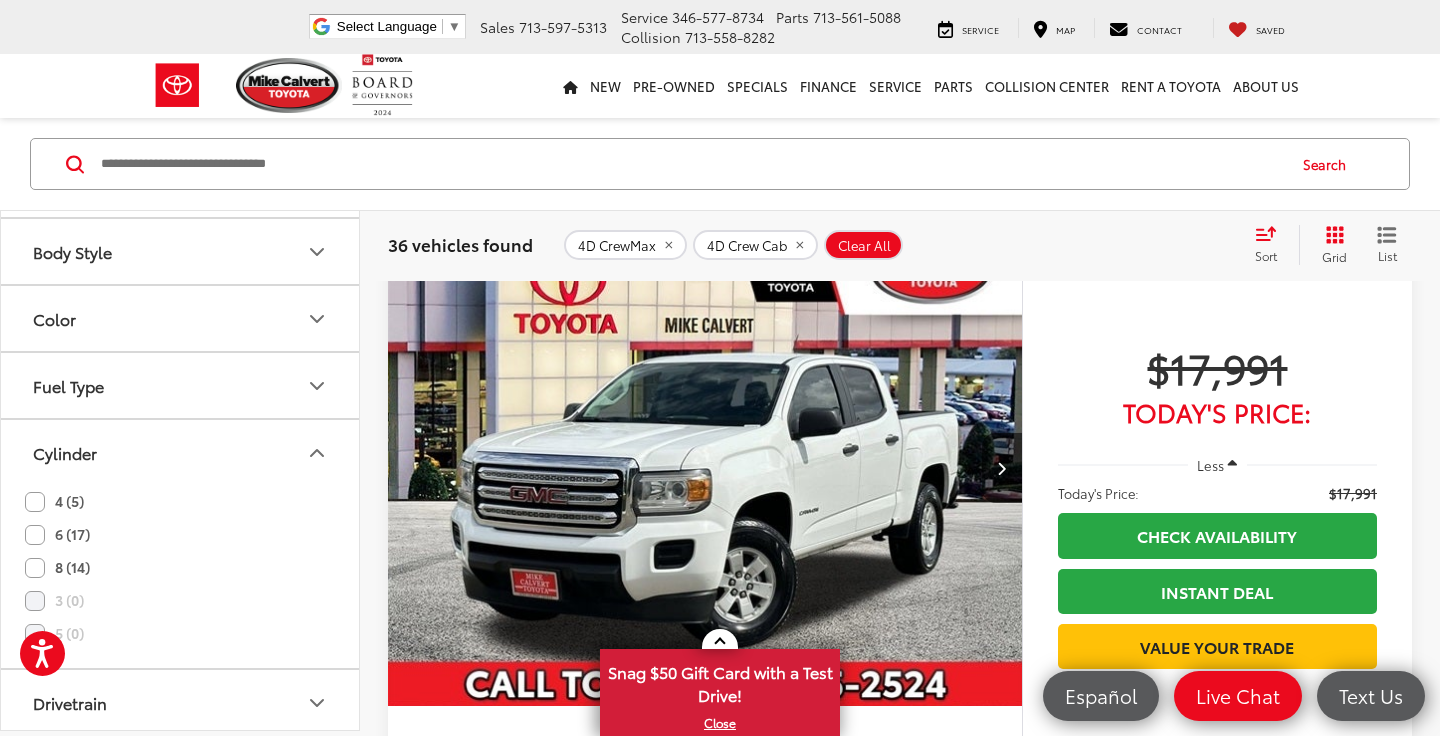 scroll, scrollTop: 400, scrollLeft: 0, axis: vertical 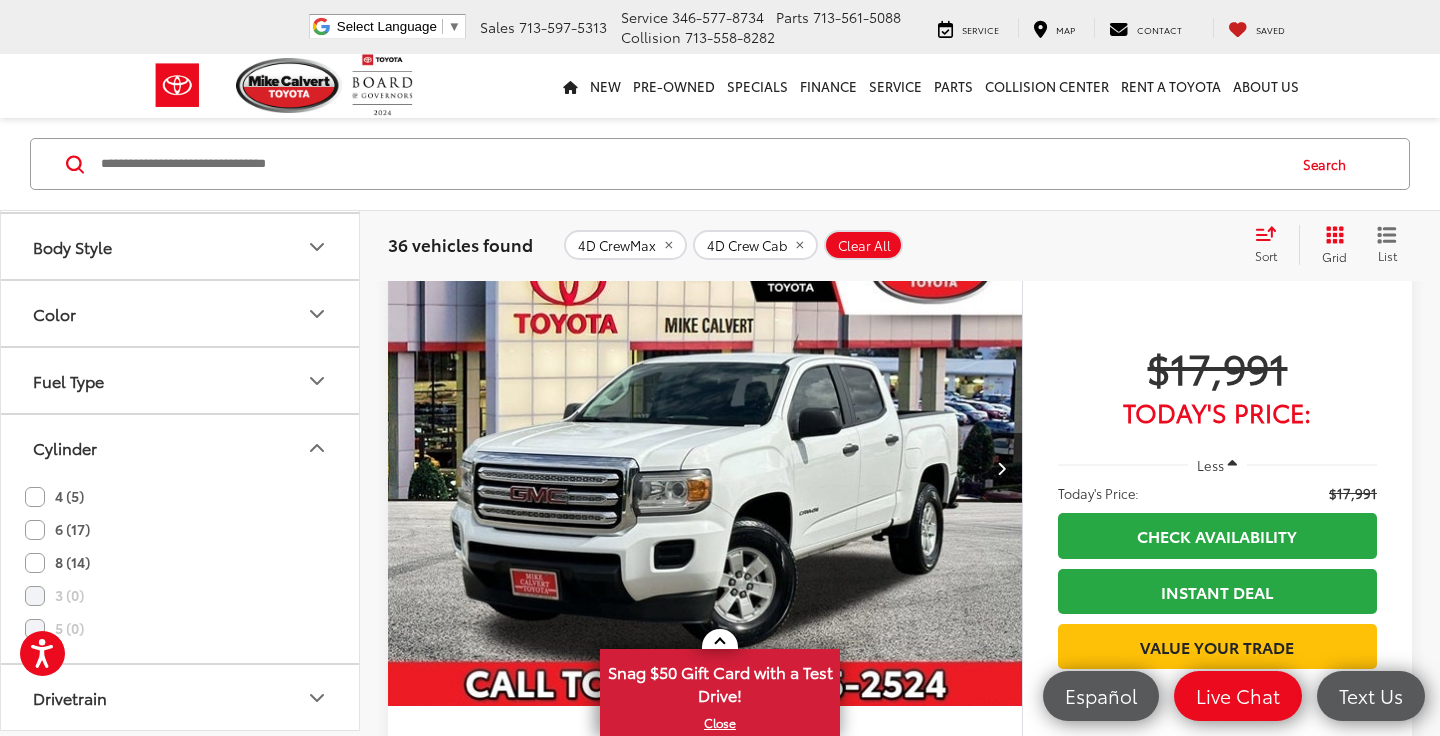 click on "6 (17)" 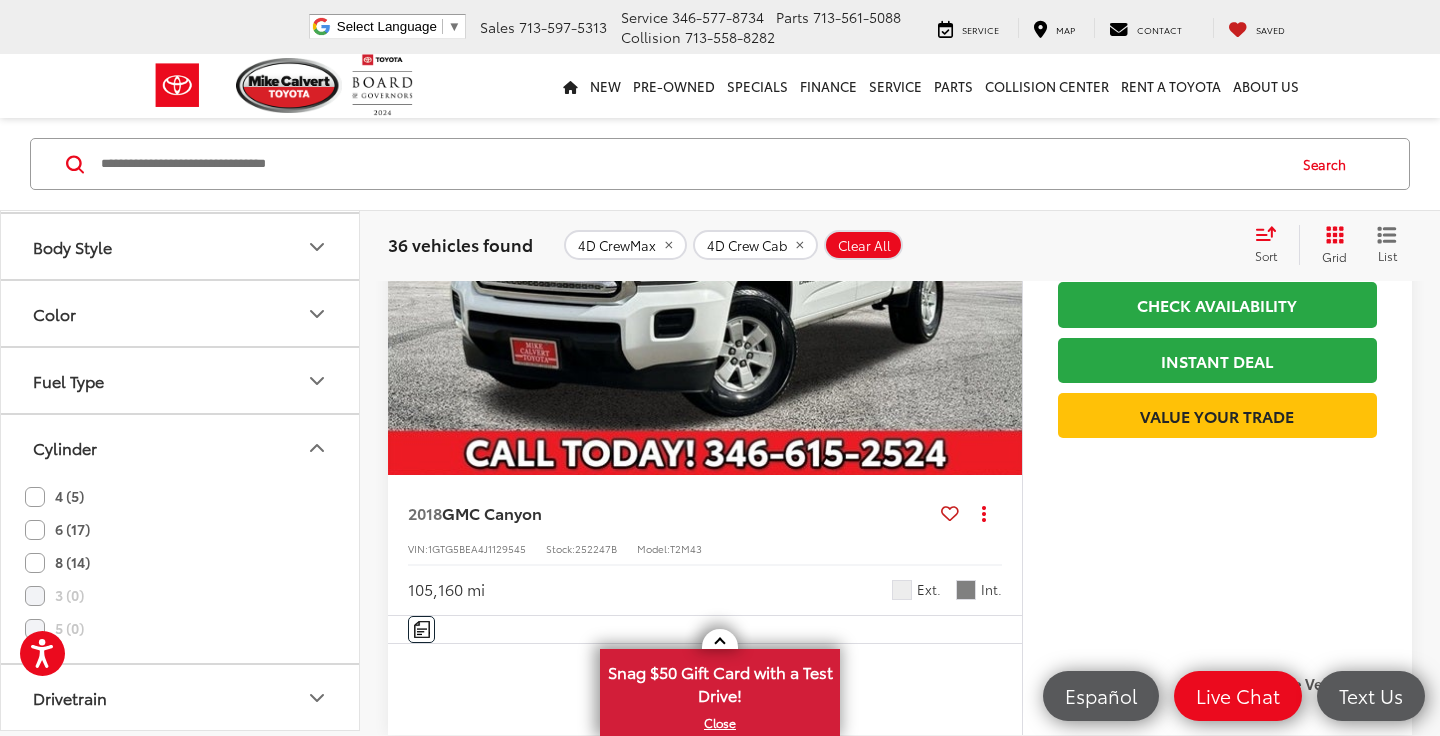 click on "Cylinder" at bounding box center (181, 447) 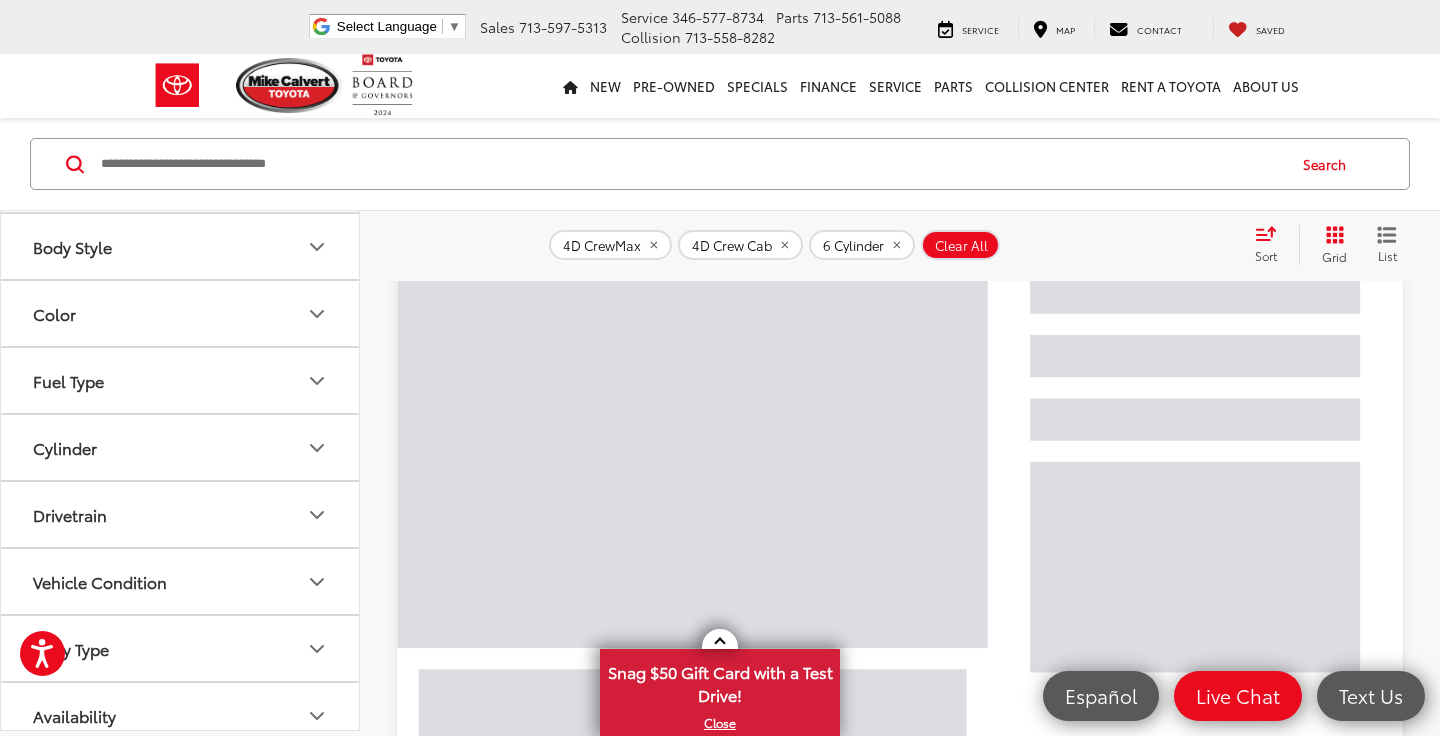 scroll, scrollTop: 129, scrollLeft: 0, axis: vertical 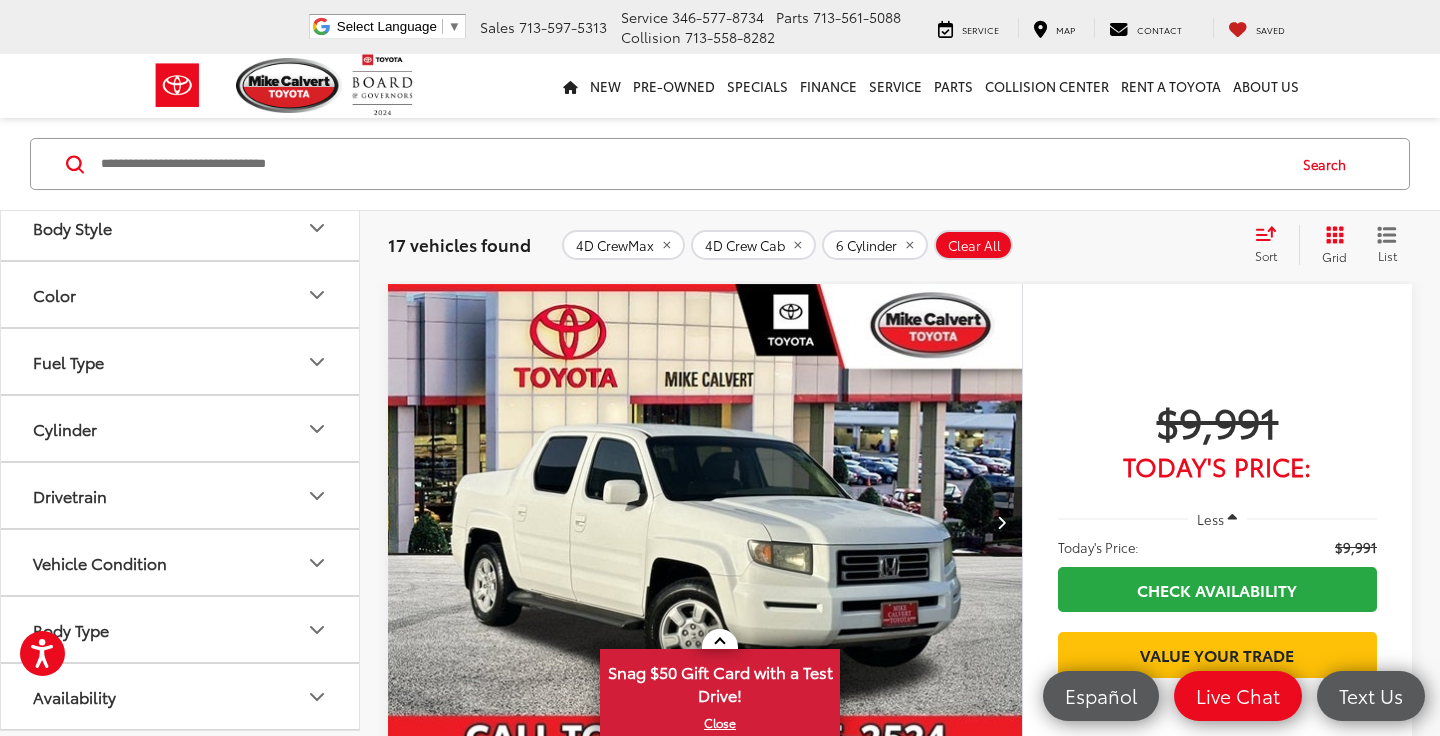 click on "Drivetrain" at bounding box center [181, 495] 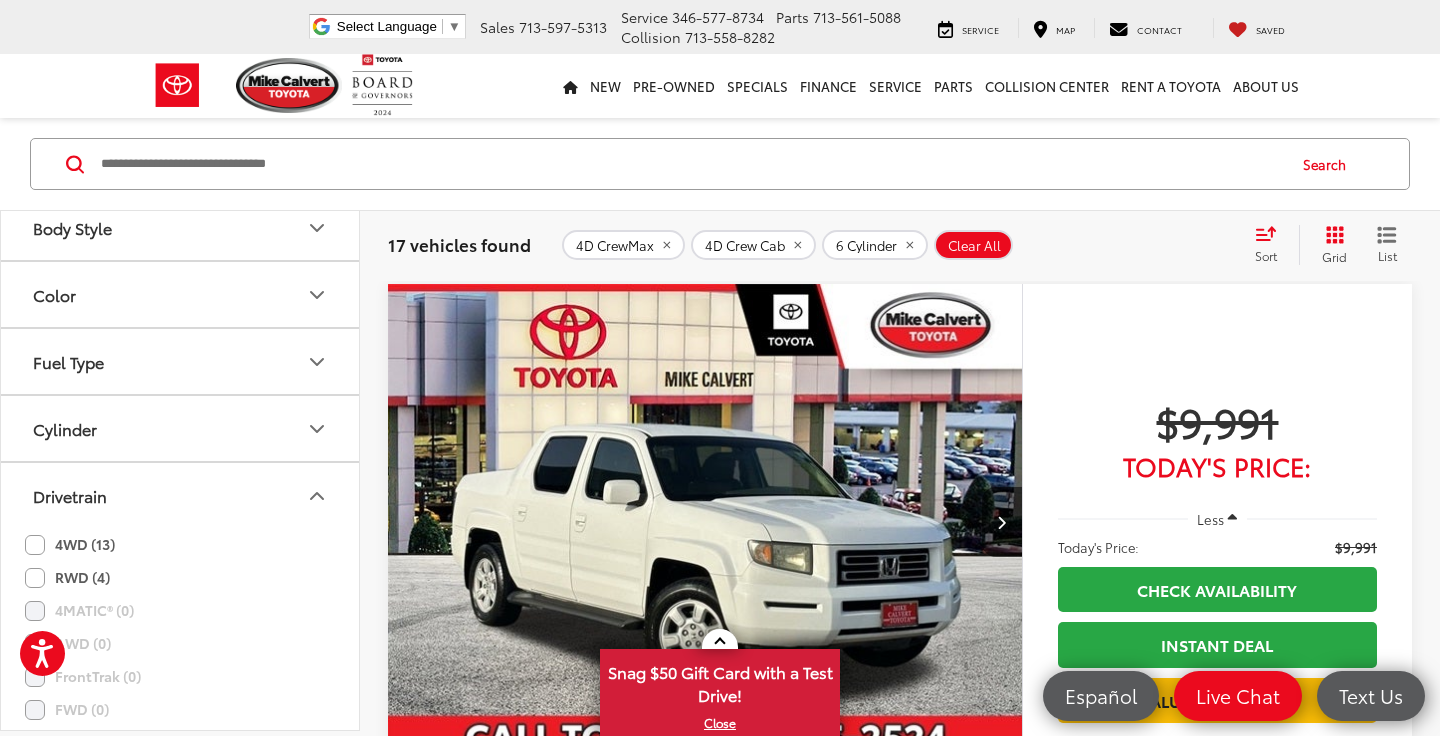 click on "4WD (13)" 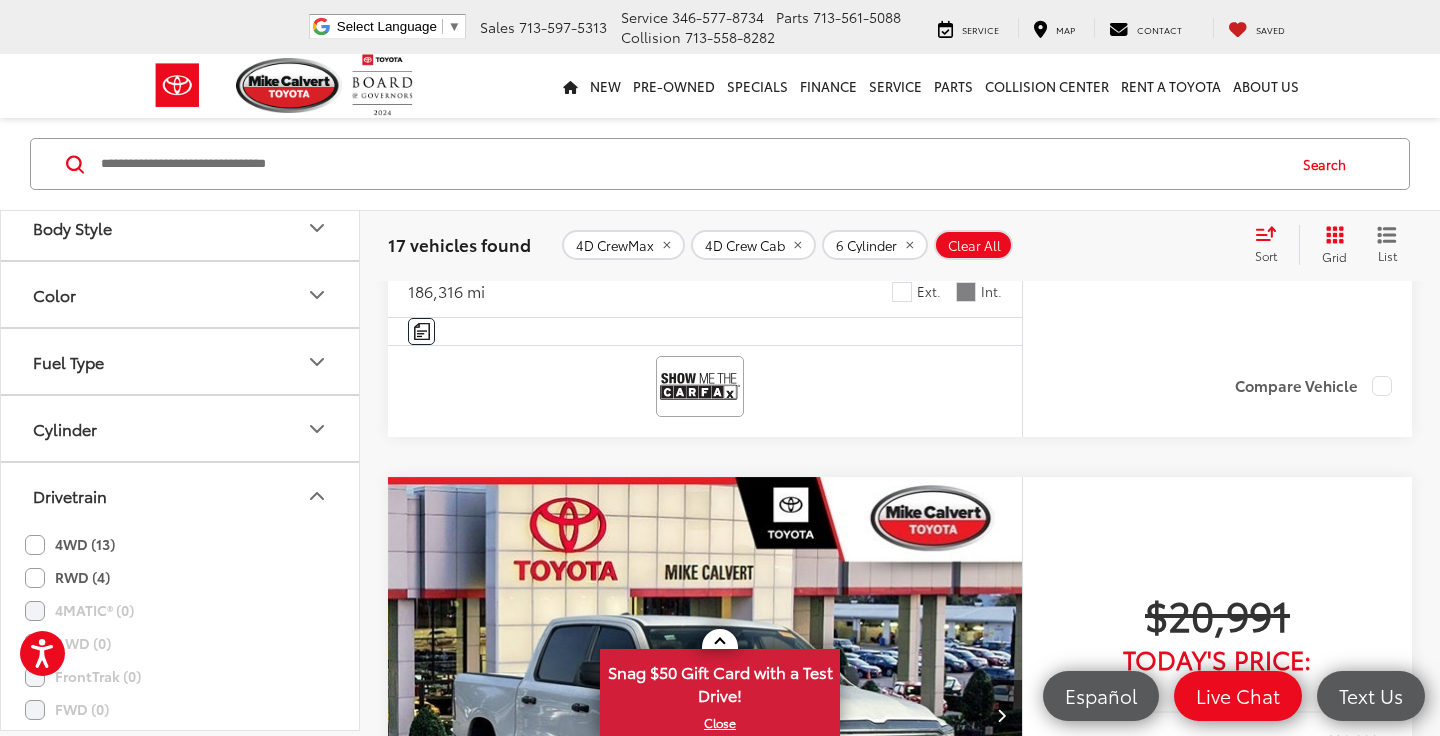 click 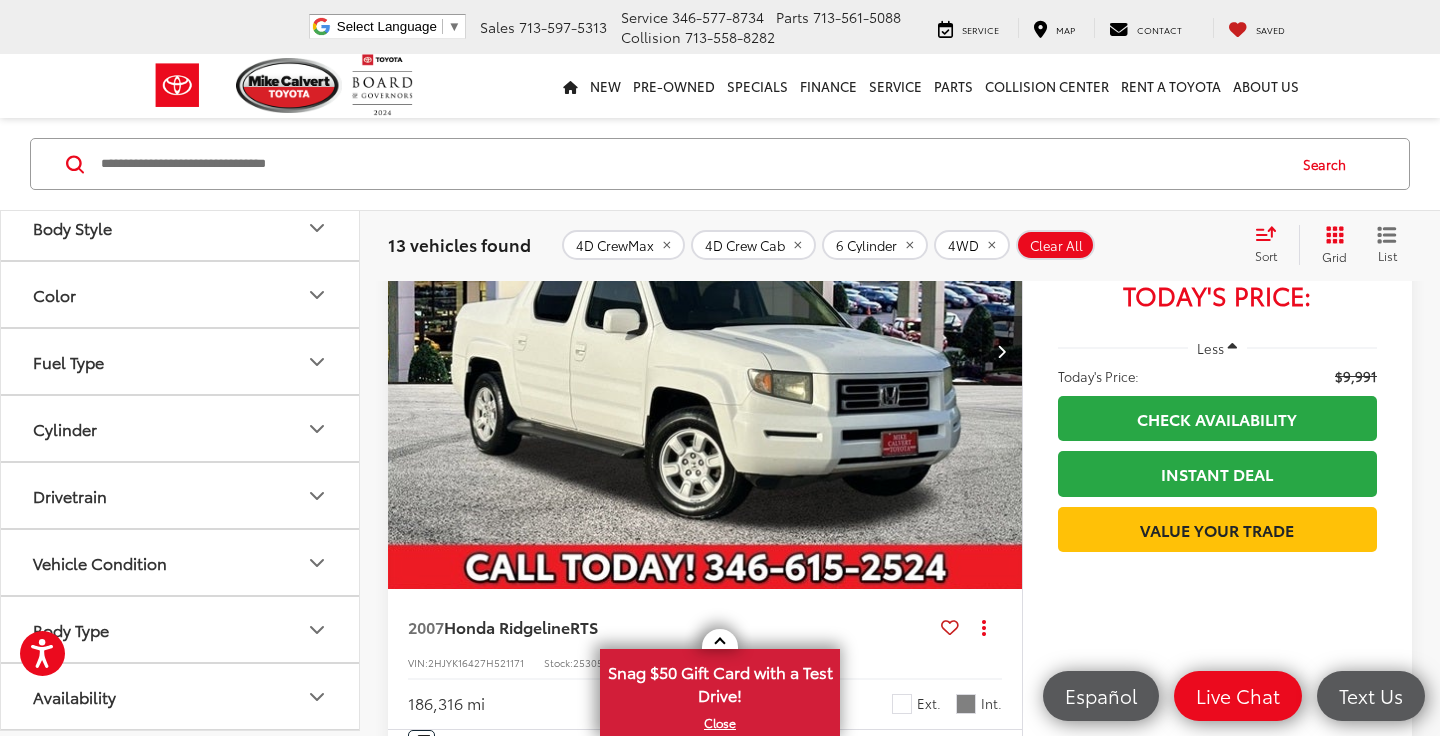 scroll, scrollTop: 325, scrollLeft: 0, axis: vertical 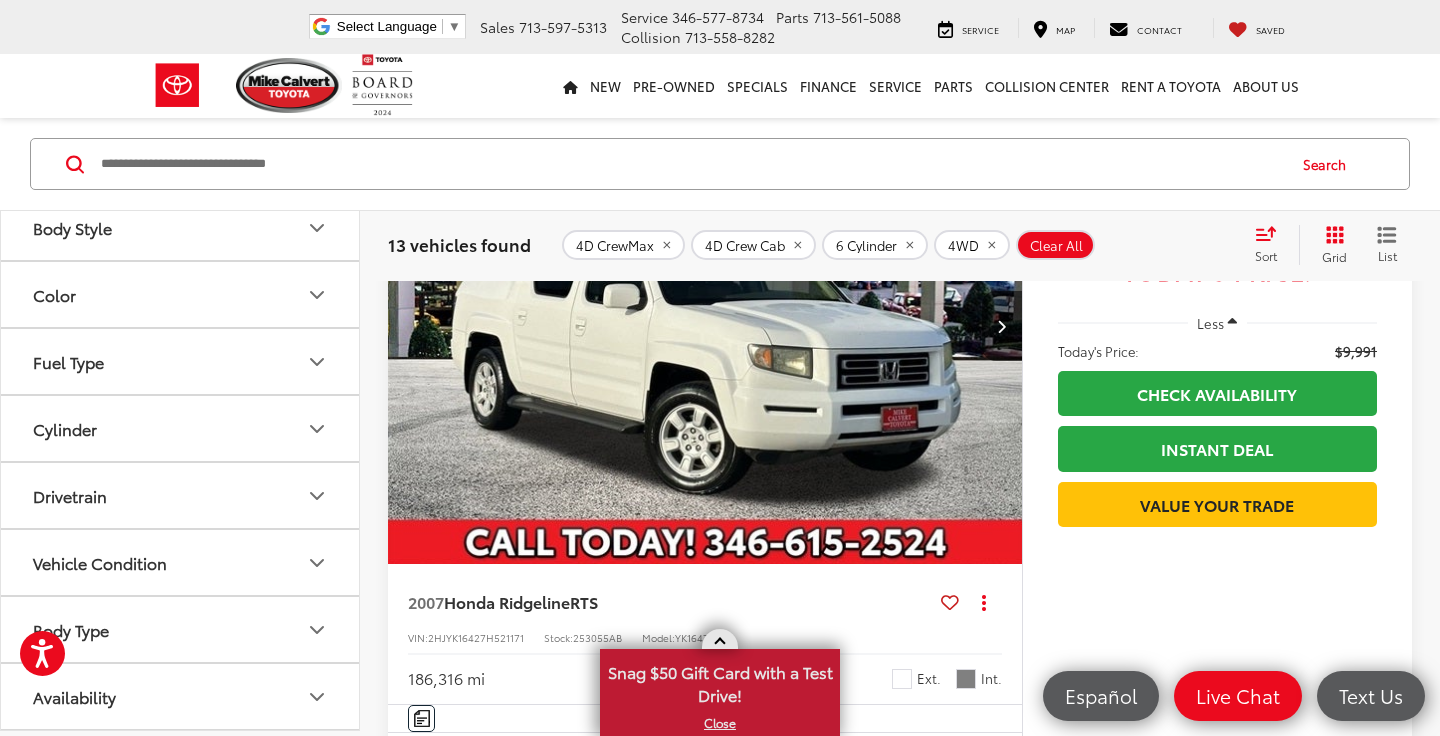 click at bounding box center [719, 643] 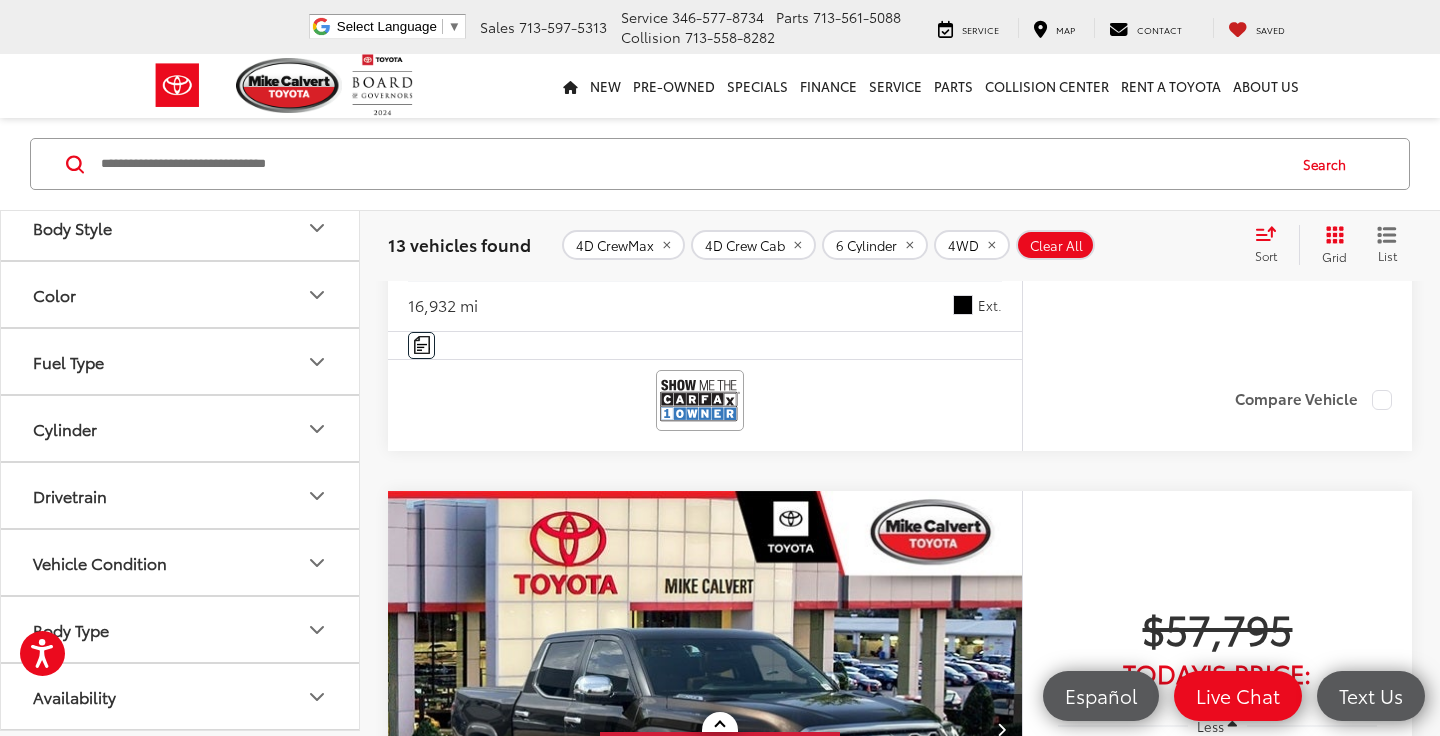 scroll, scrollTop: 6651, scrollLeft: 0, axis: vertical 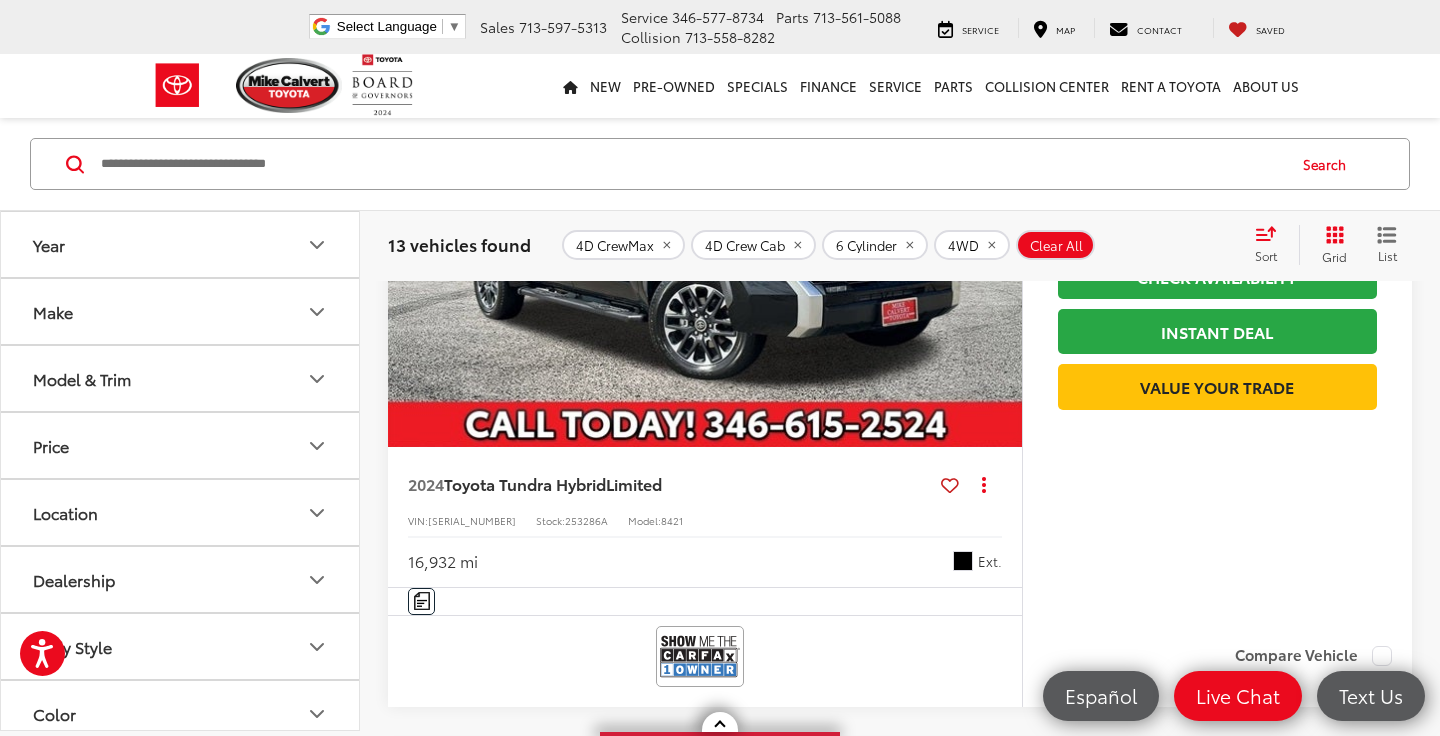 click on "Price" at bounding box center (181, 445) 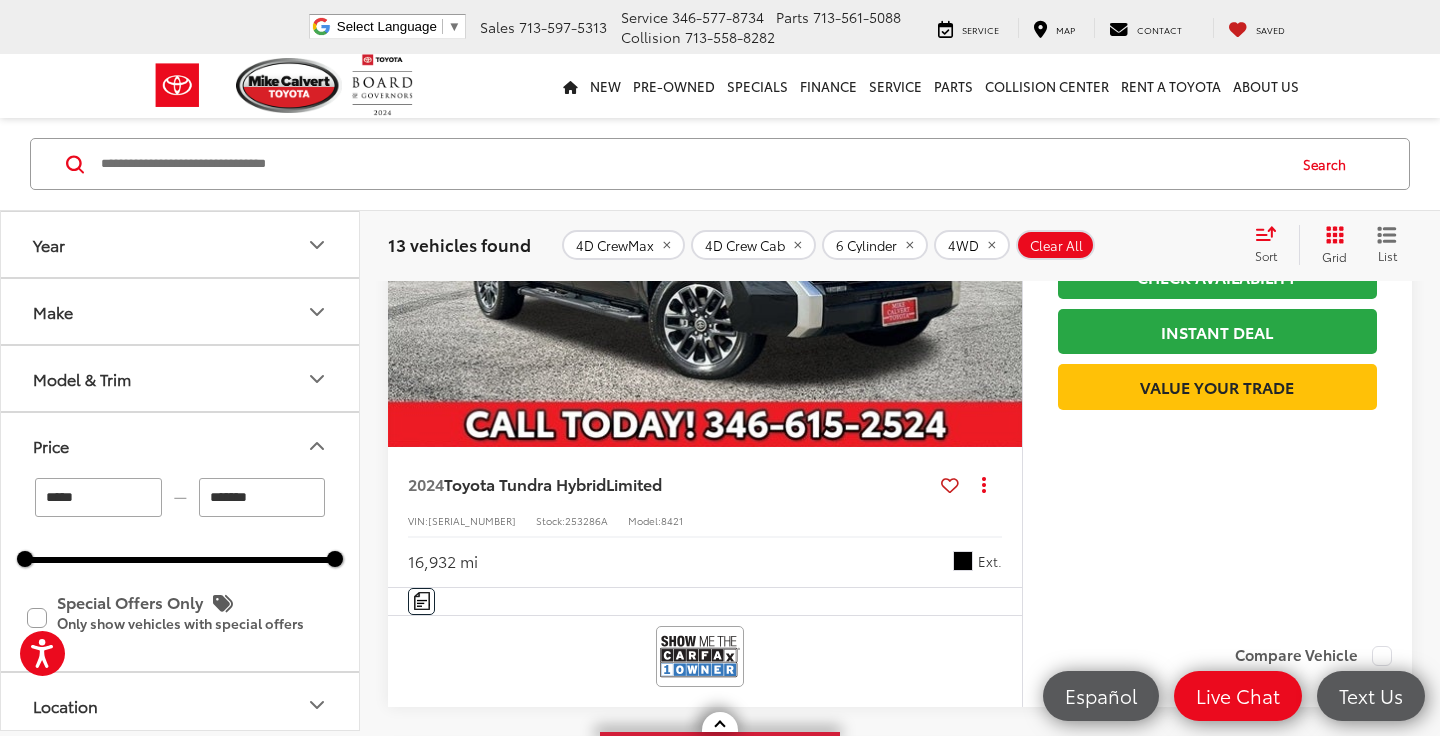 click on "***** — ******* 5000 516000 Special Offers Only  Only show vehicles with special offers" at bounding box center [180, 574] 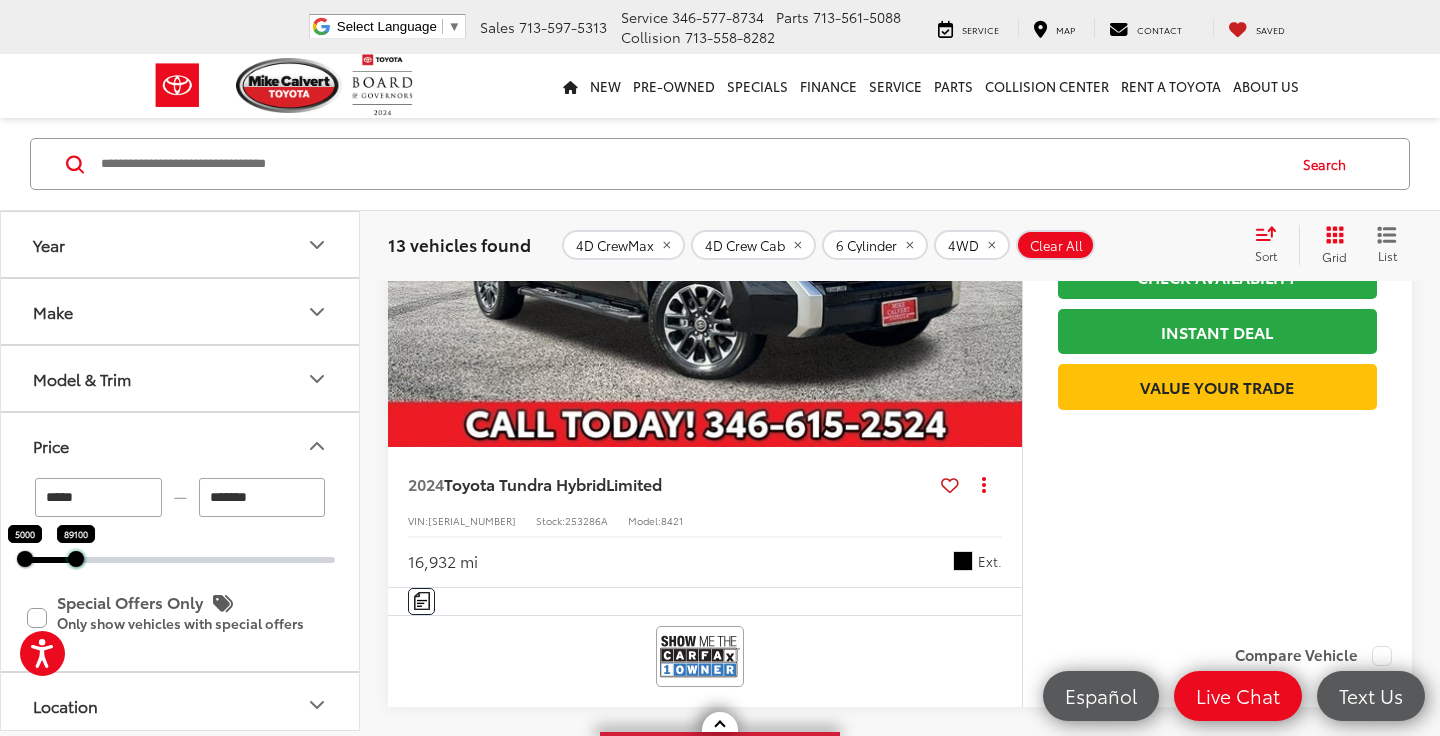 drag, startPoint x: 336, startPoint y: 560, endPoint x: 75, endPoint y: 567, distance: 261.09384 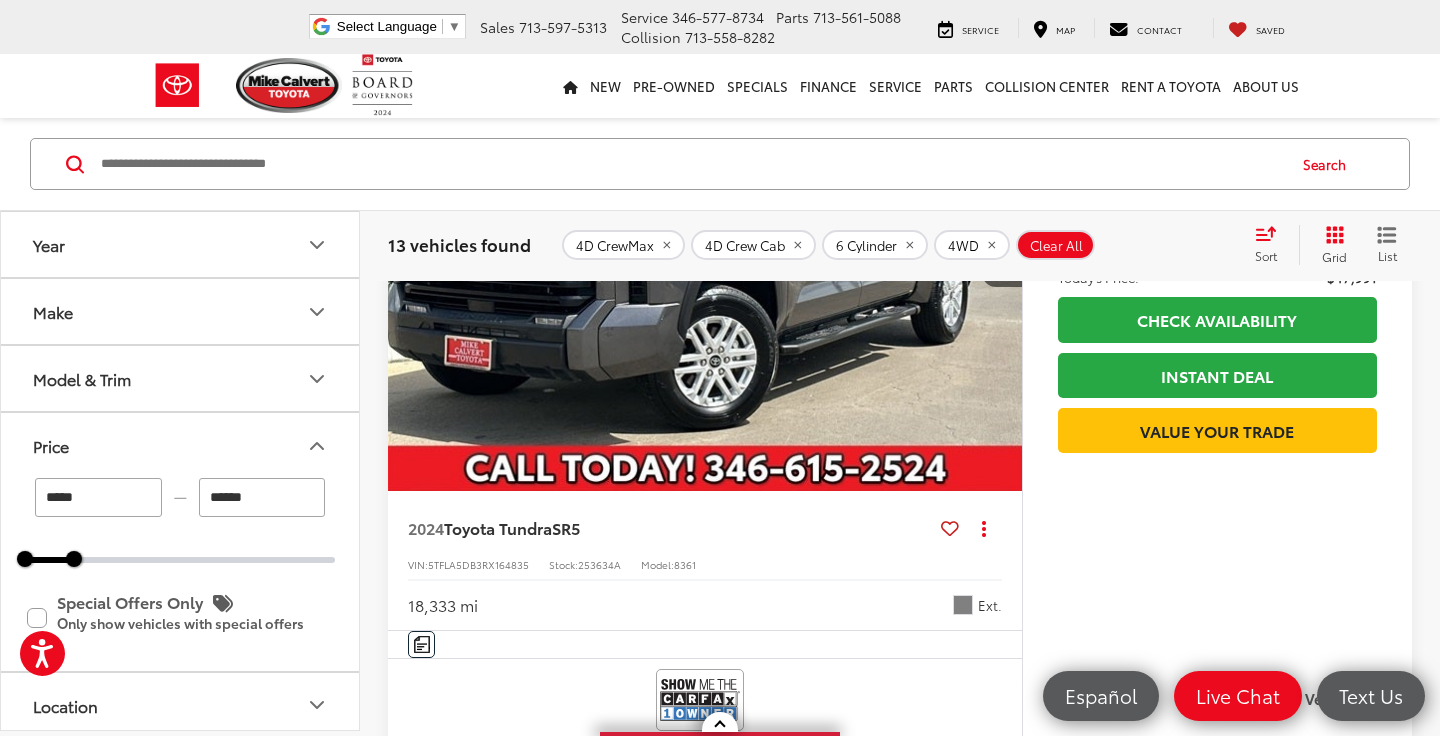 click on "***** — ****** 5000 85800 Special Offers Only  Only show vehicles with special offers" at bounding box center (180, 574) 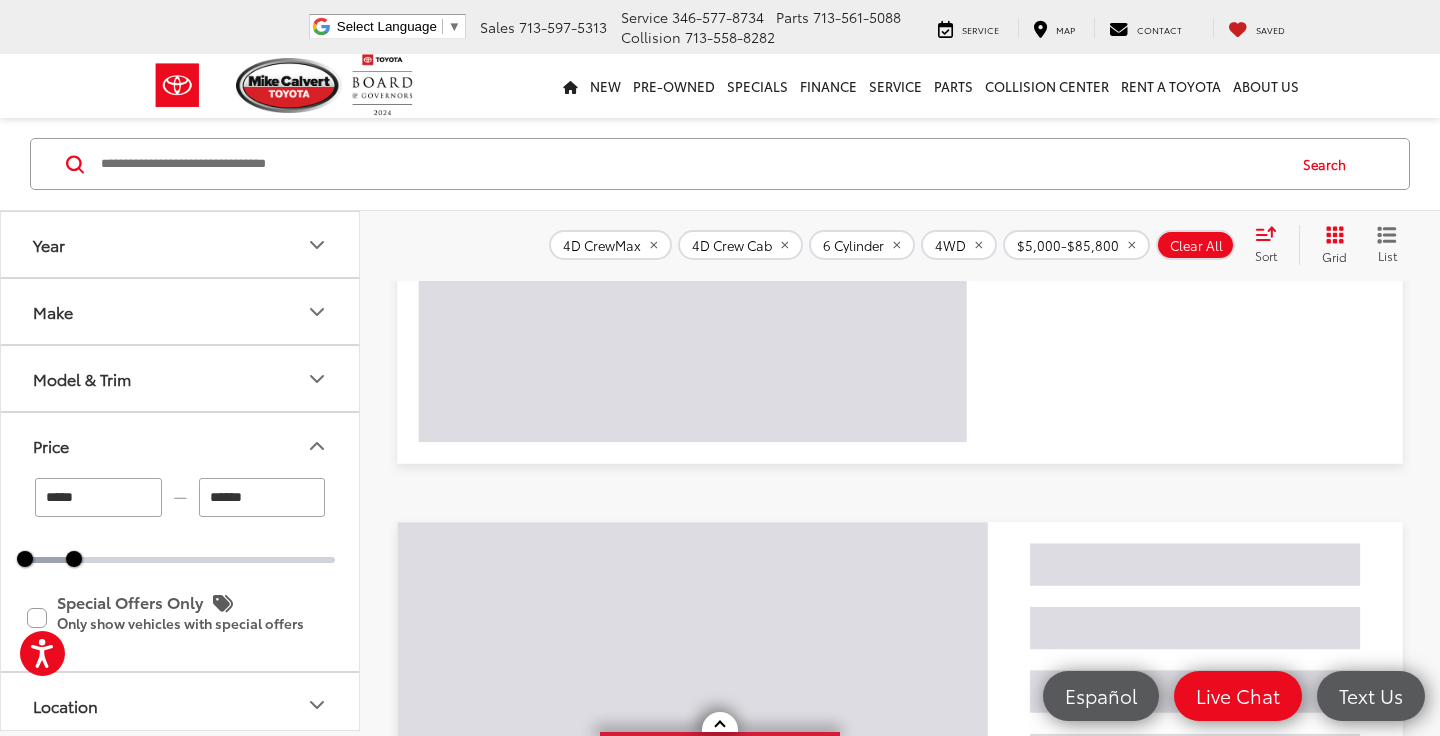 scroll, scrollTop: 129, scrollLeft: 0, axis: vertical 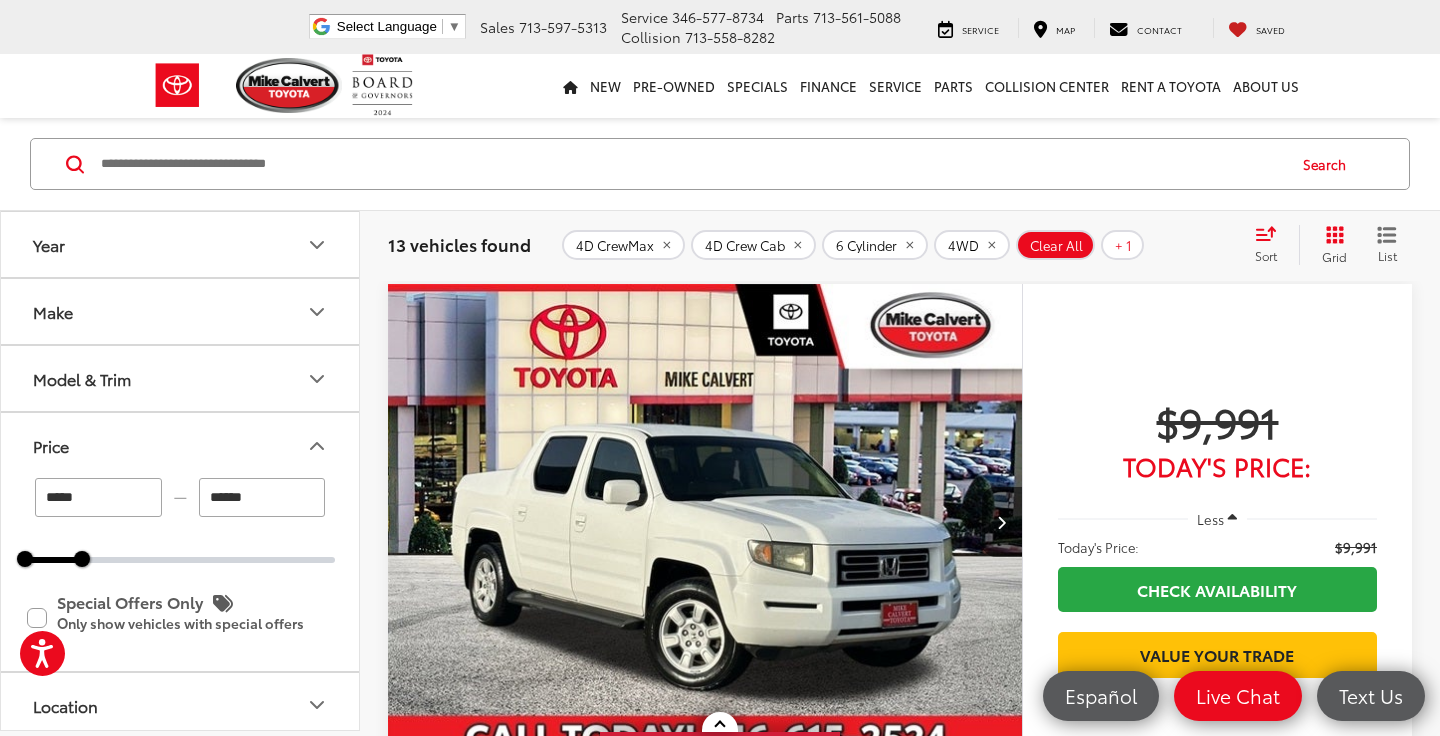 click on "5000 99000" at bounding box center (180, 560) 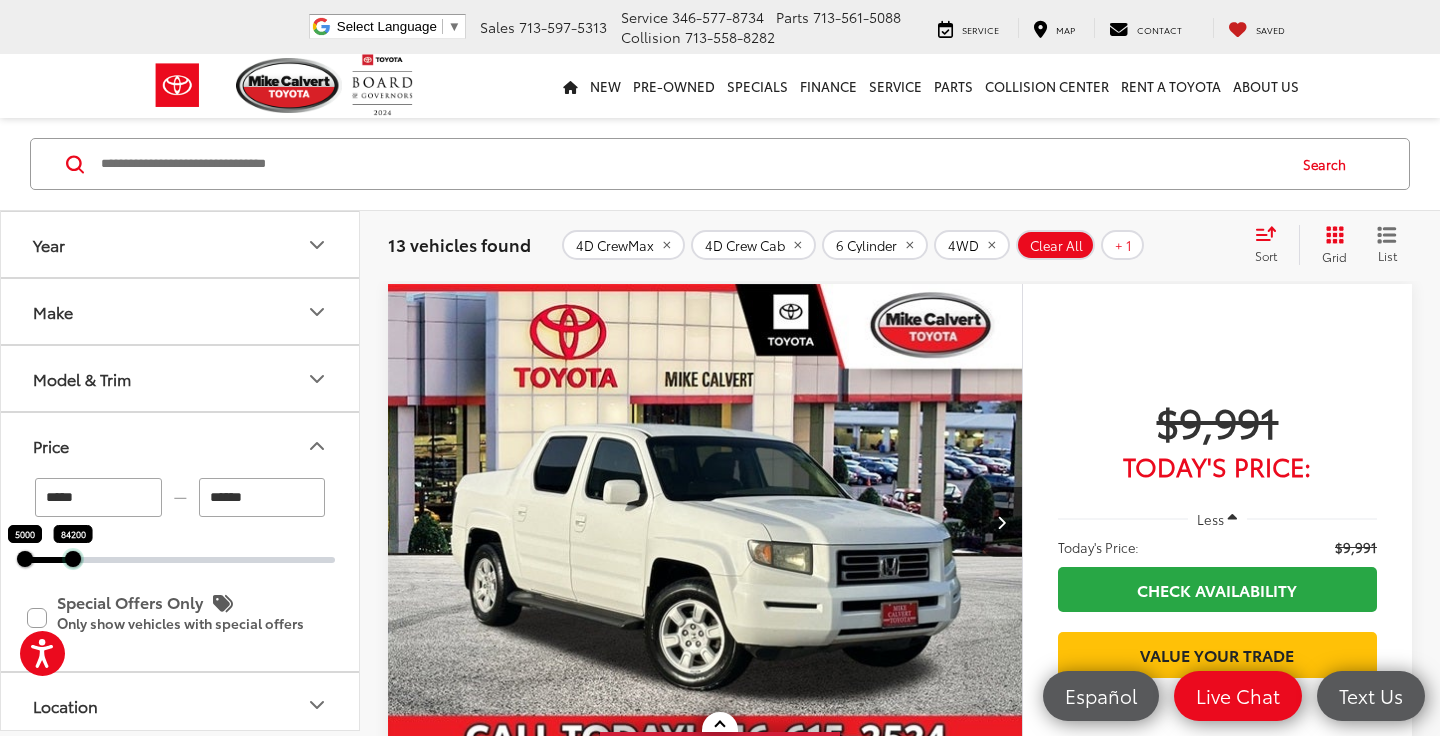 click at bounding box center (73, 559) 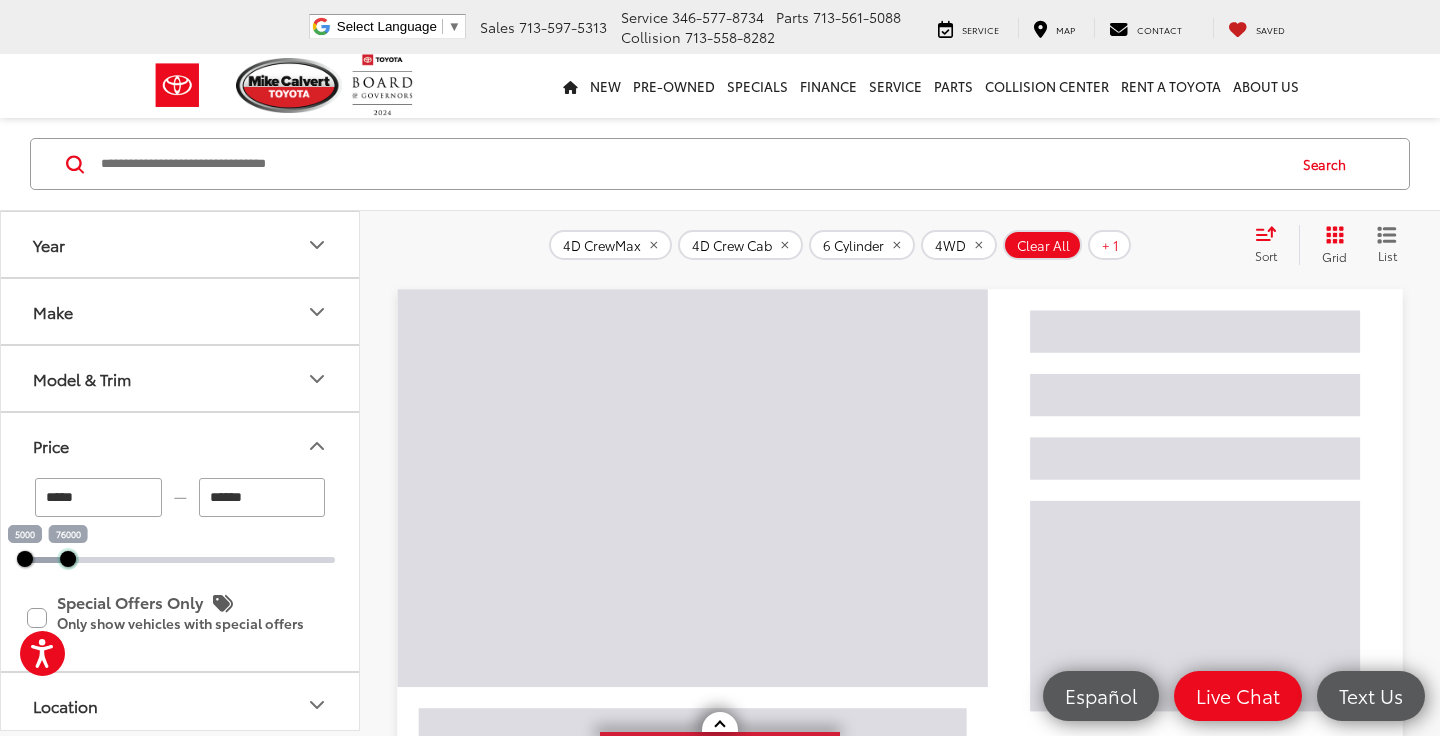 drag, startPoint x: 65, startPoint y: 563, endPoint x: 47, endPoint y: 566, distance: 18.248287 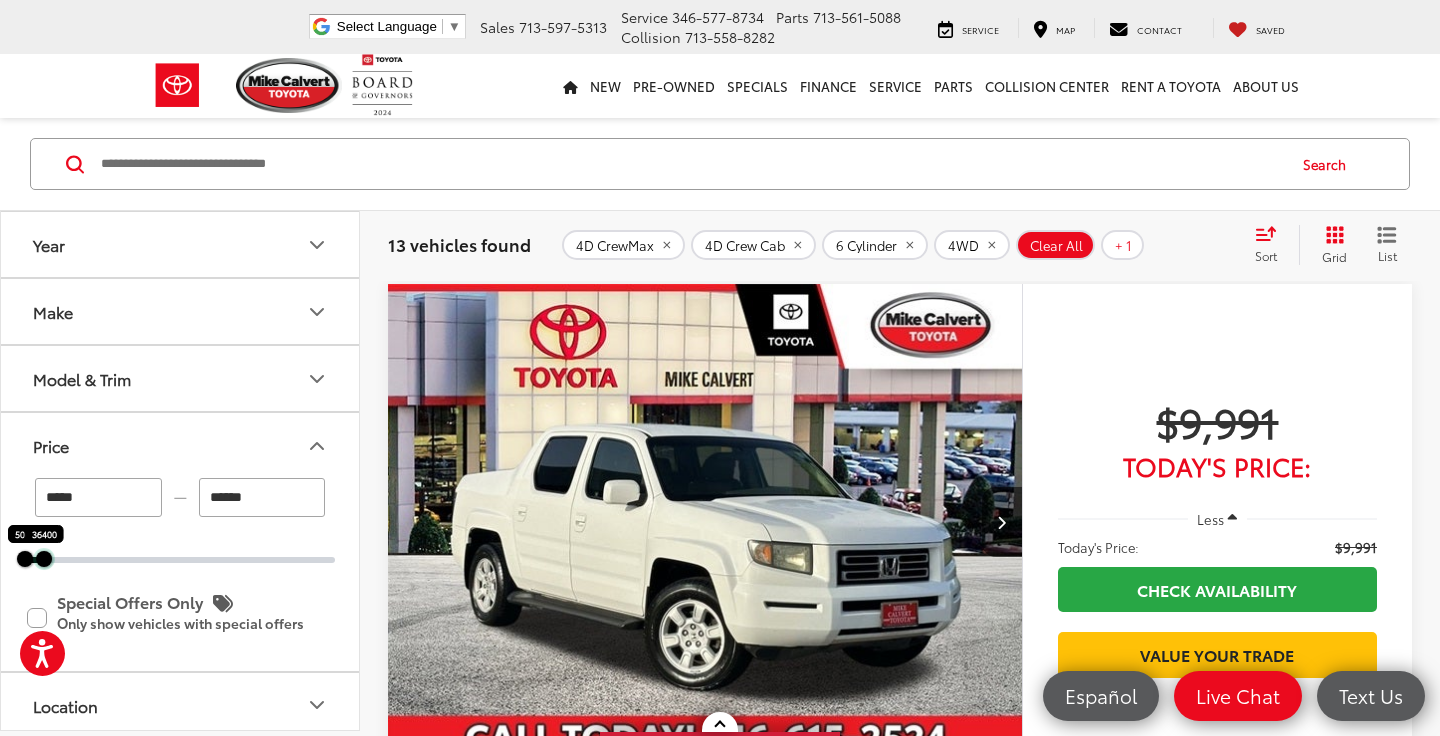 drag, startPoint x: 57, startPoint y: 565, endPoint x: 46, endPoint y: 565, distance: 11 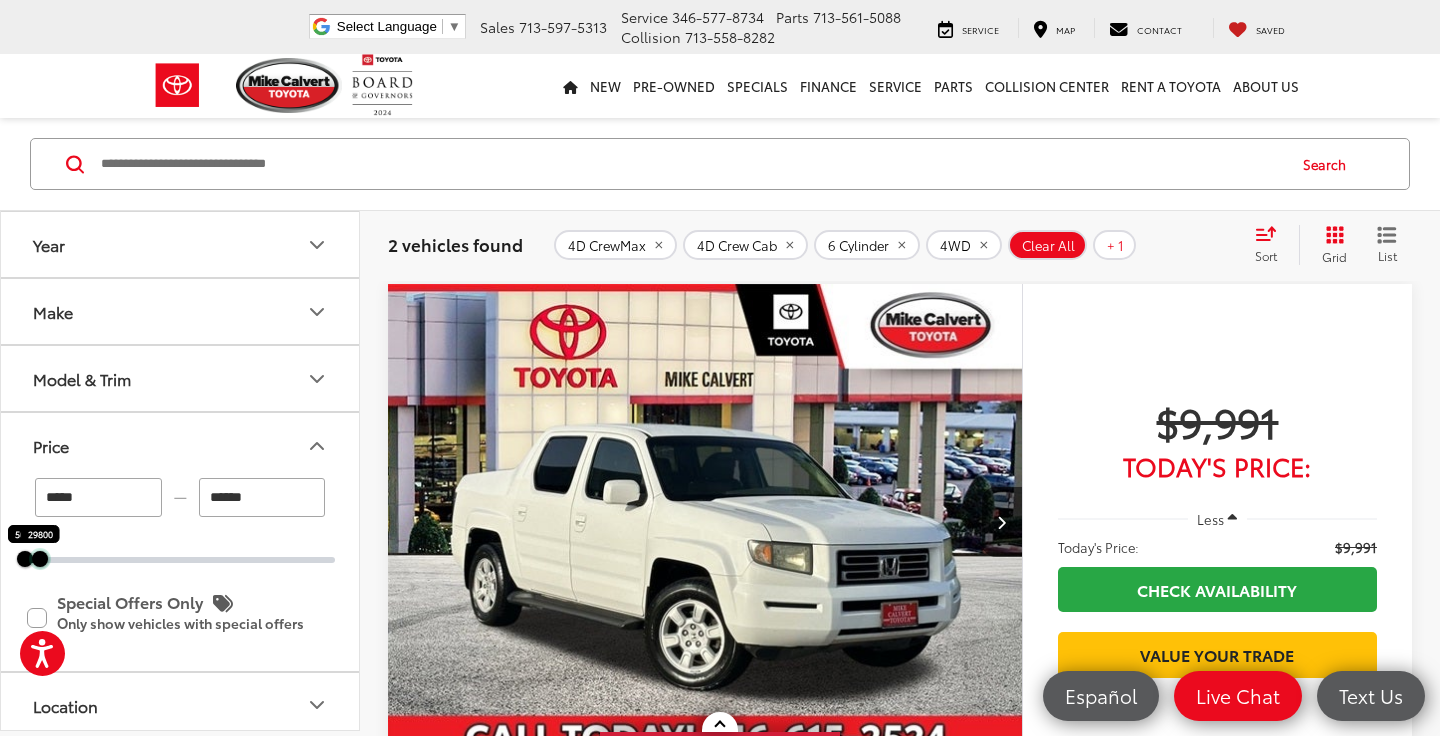 click at bounding box center [40, 559] 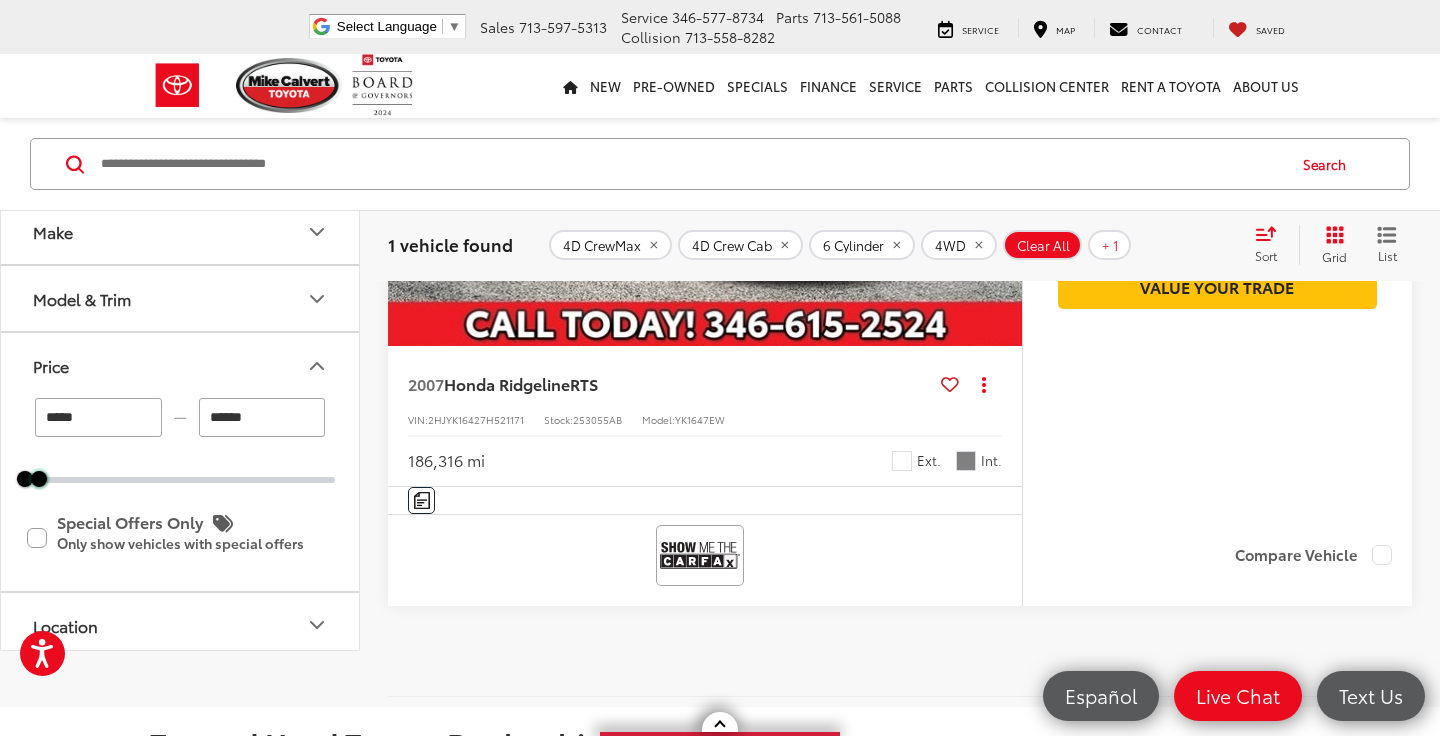 scroll, scrollTop: 493, scrollLeft: 0, axis: vertical 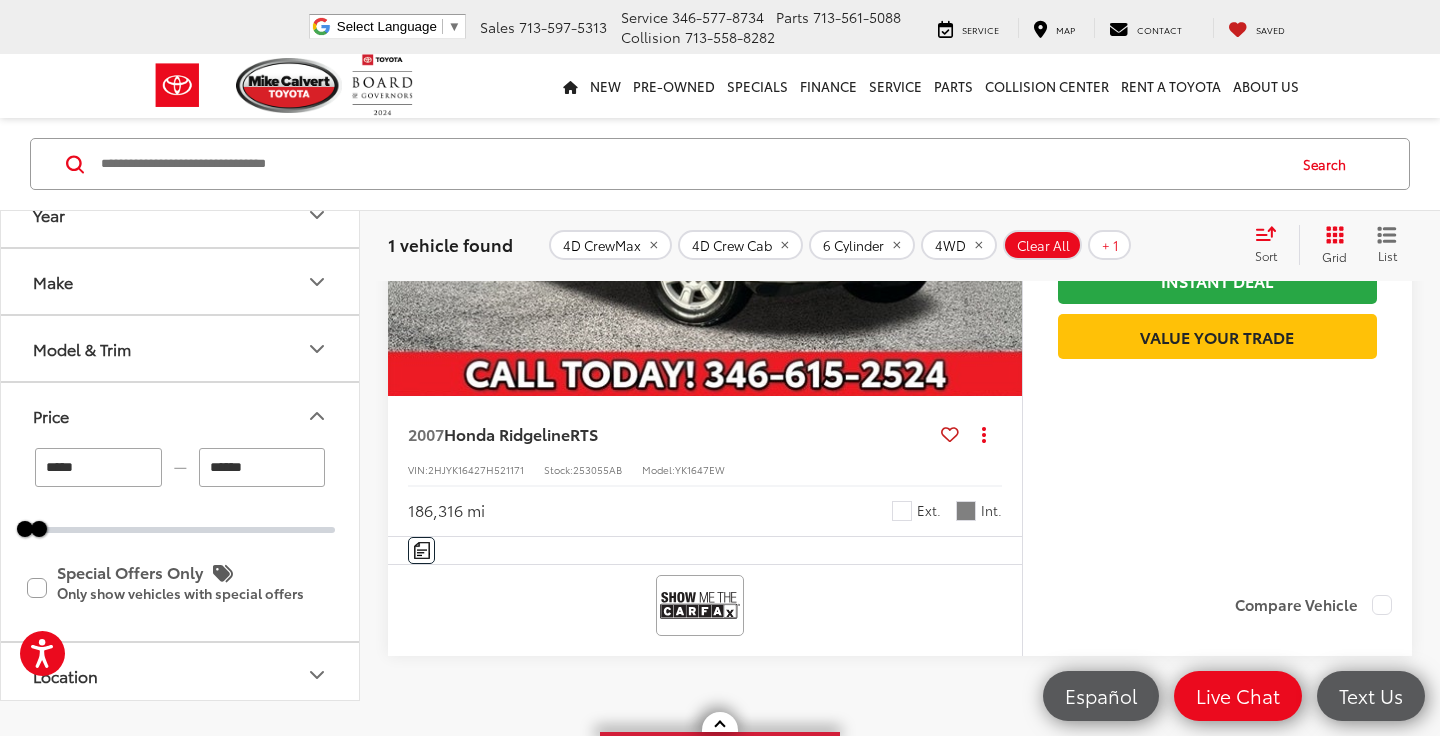 click 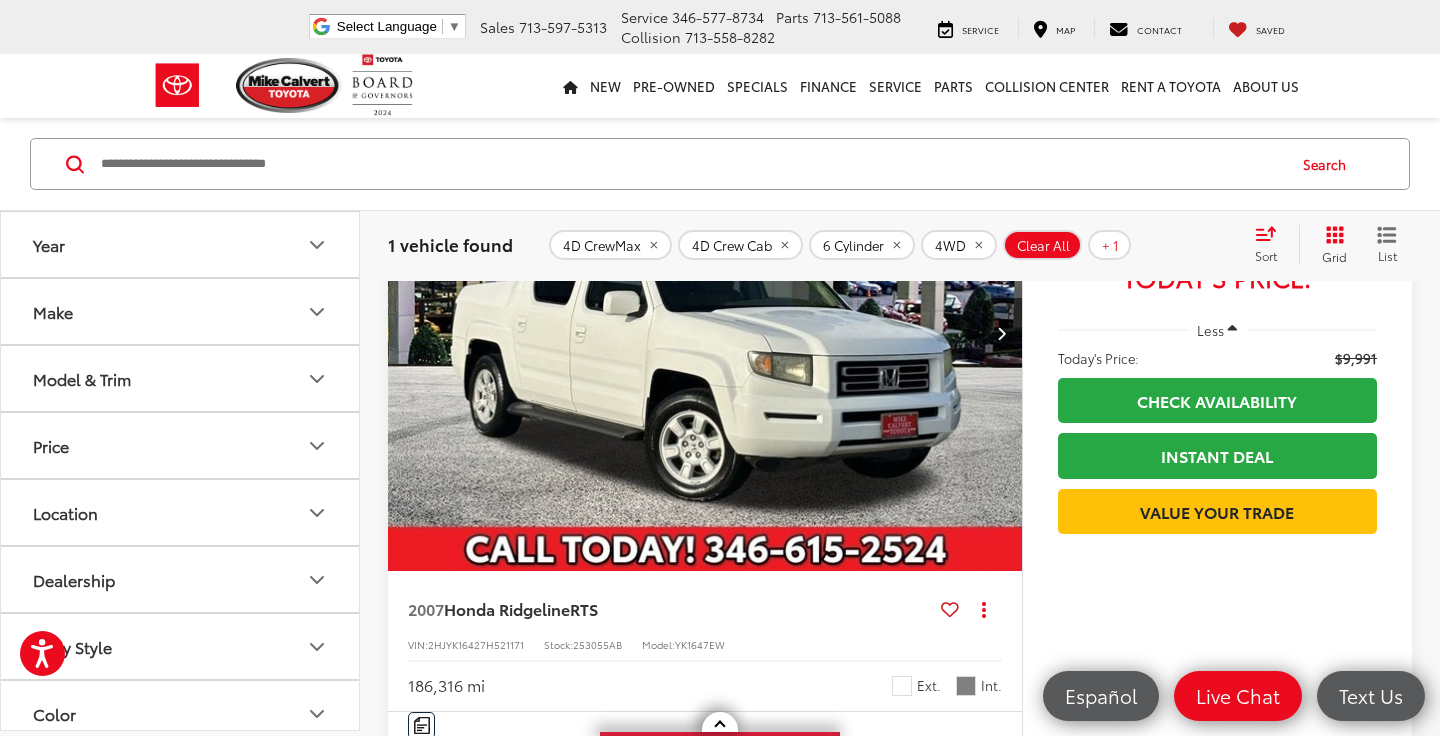 scroll, scrollTop: 0, scrollLeft: 0, axis: both 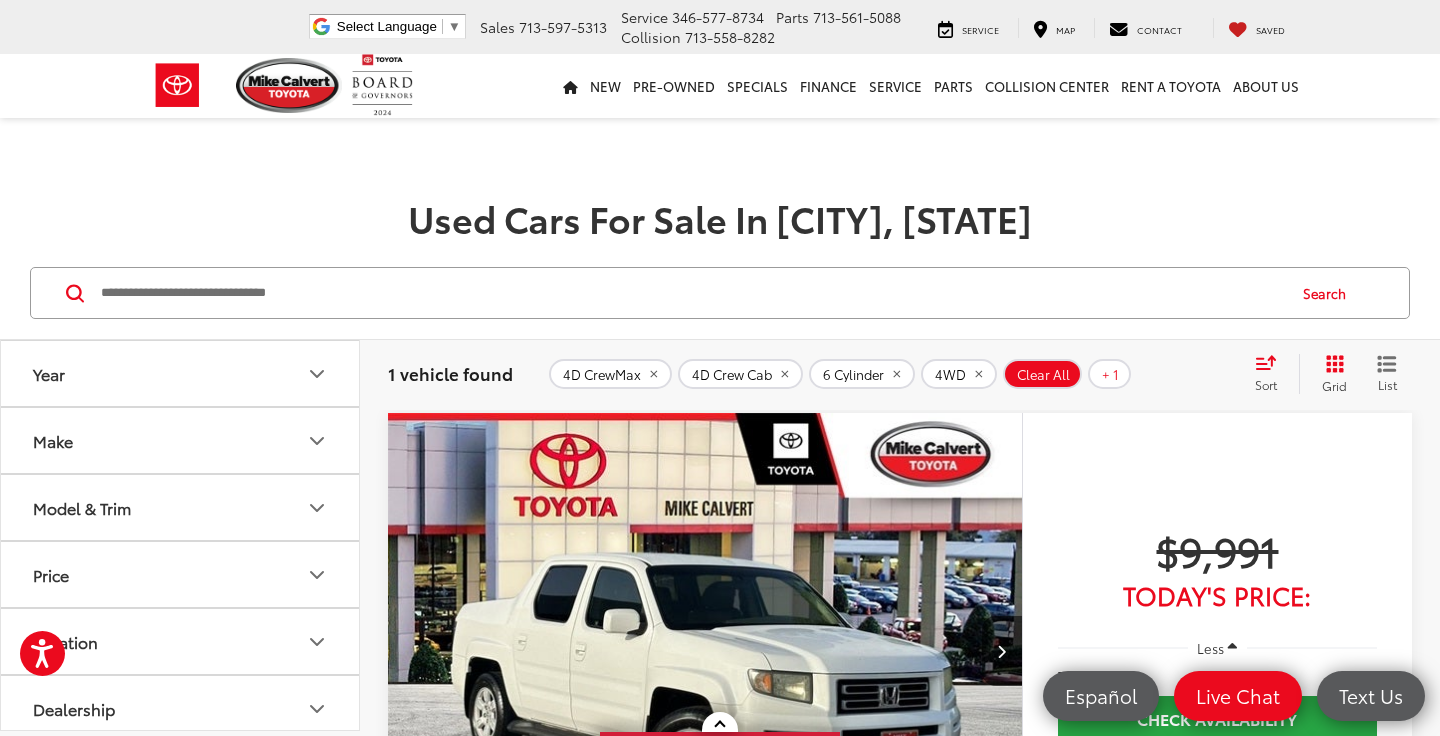 click on "Make" at bounding box center (181, 440) 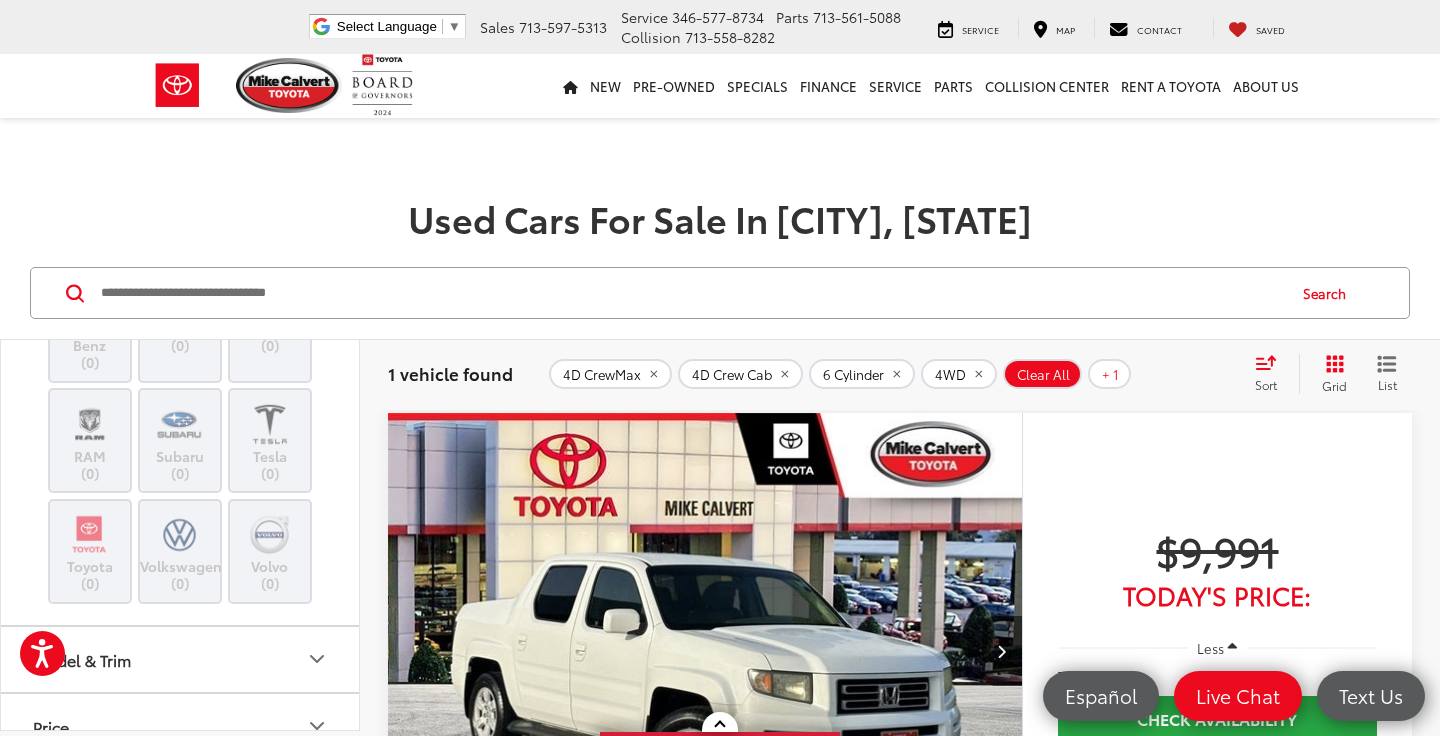 scroll, scrollTop: 0, scrollLeft: 0, axis: both 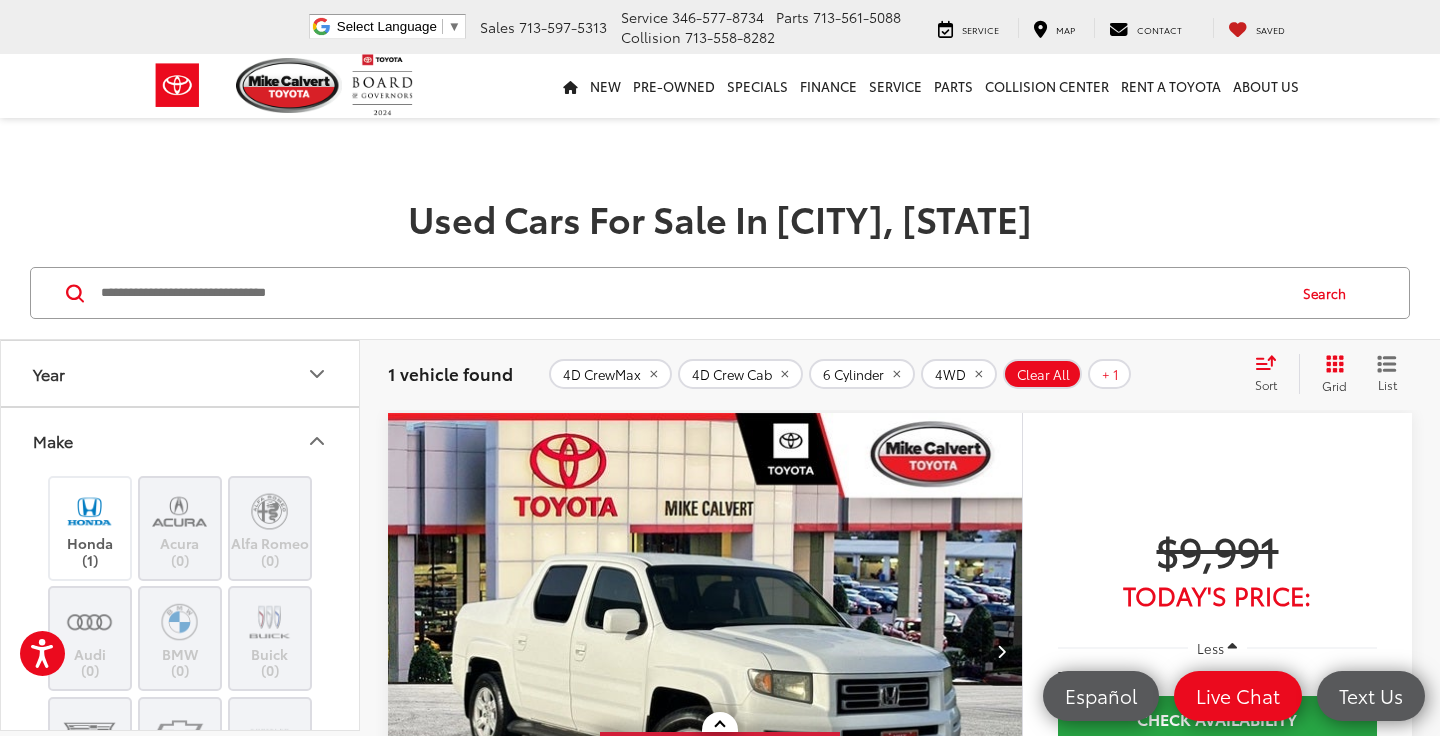 click on "Make" at bounding box center (181, 440) 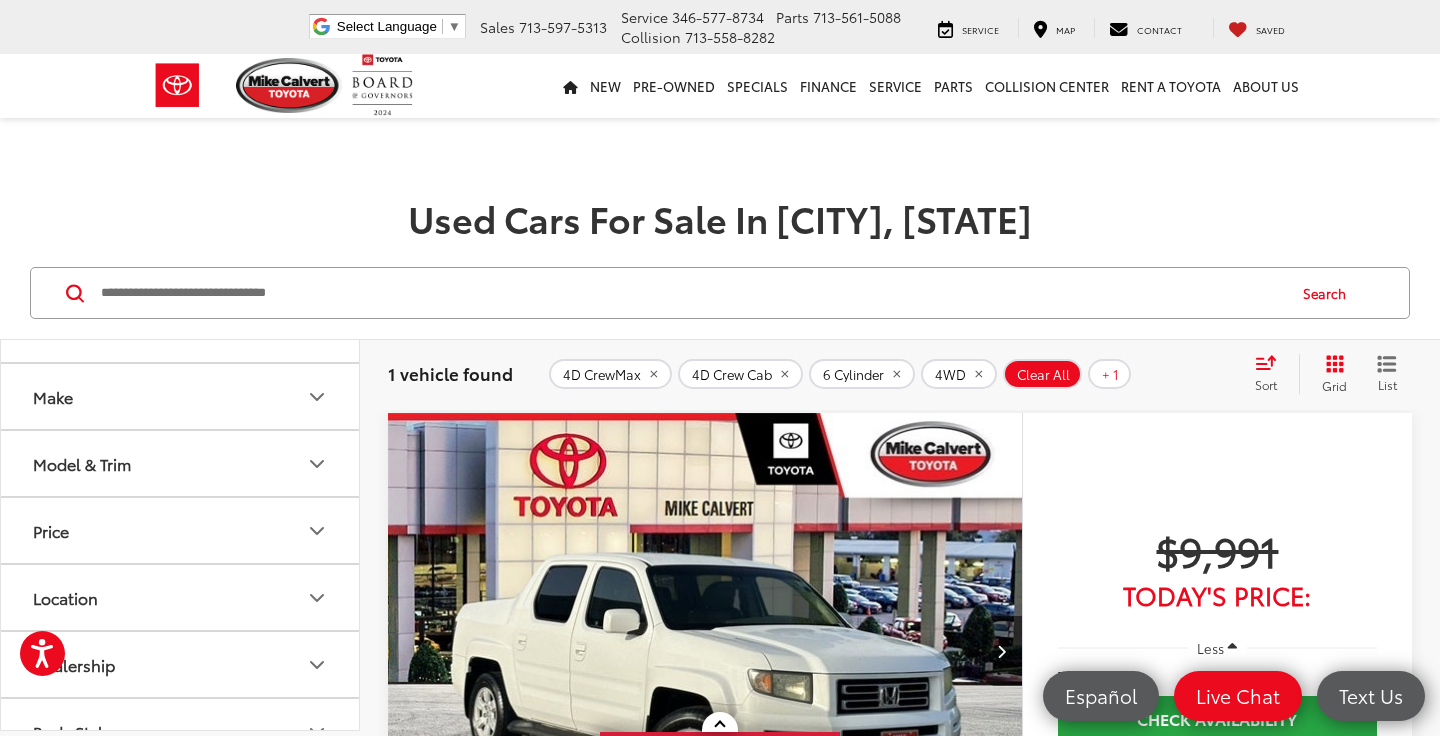 scroll, scrollTop: 49, scrollLeft: 0, axis: vertical 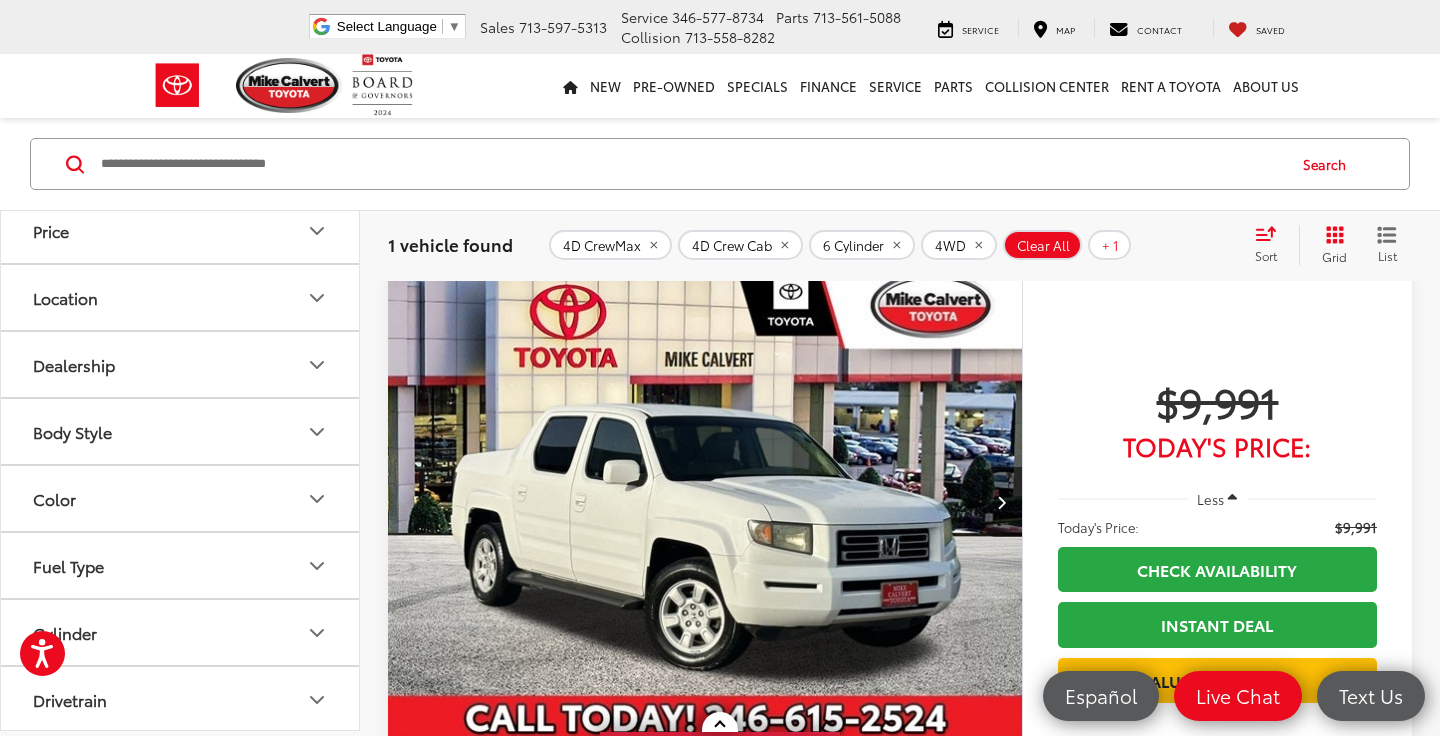 click on "Body Style" at bounding box center (181, 431) 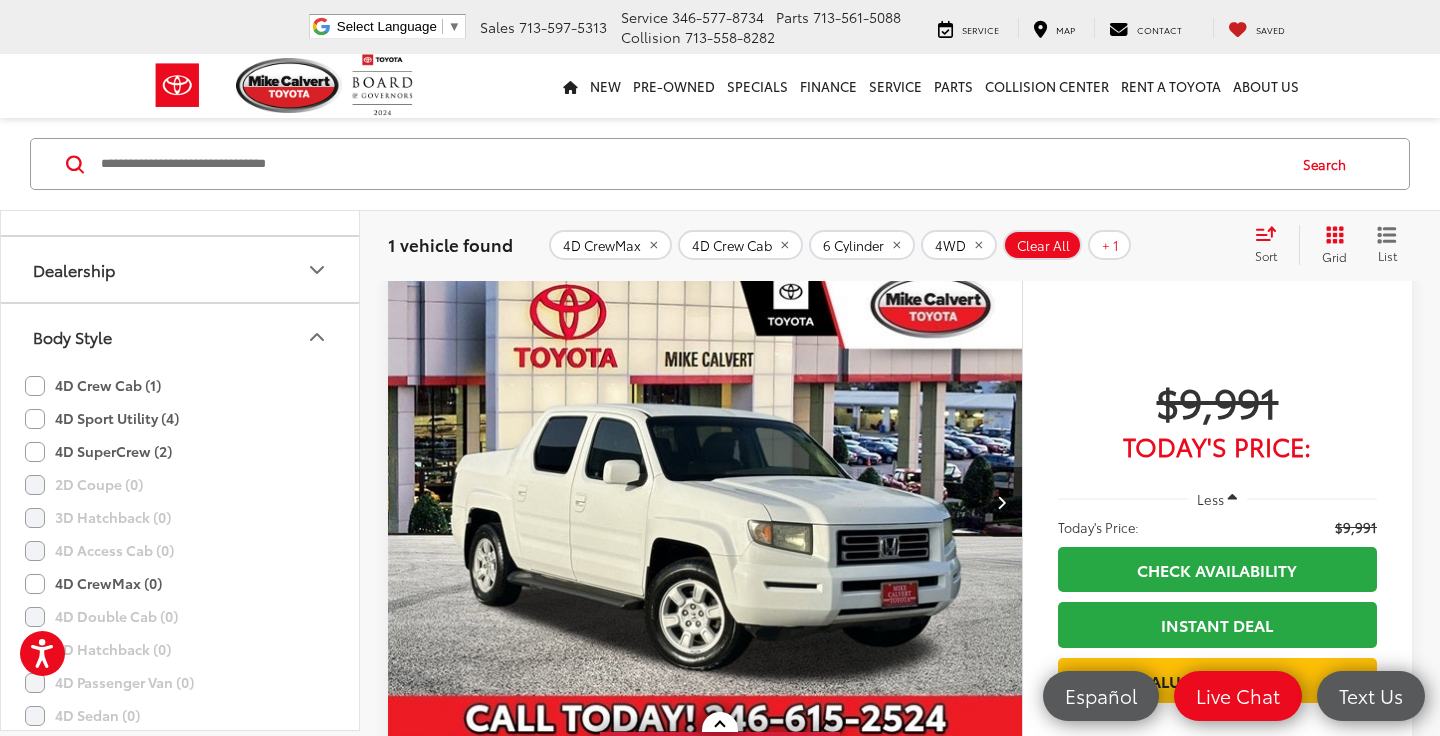 scroll, scrollTop: 324, scrollLeft: 0, axis: vertical 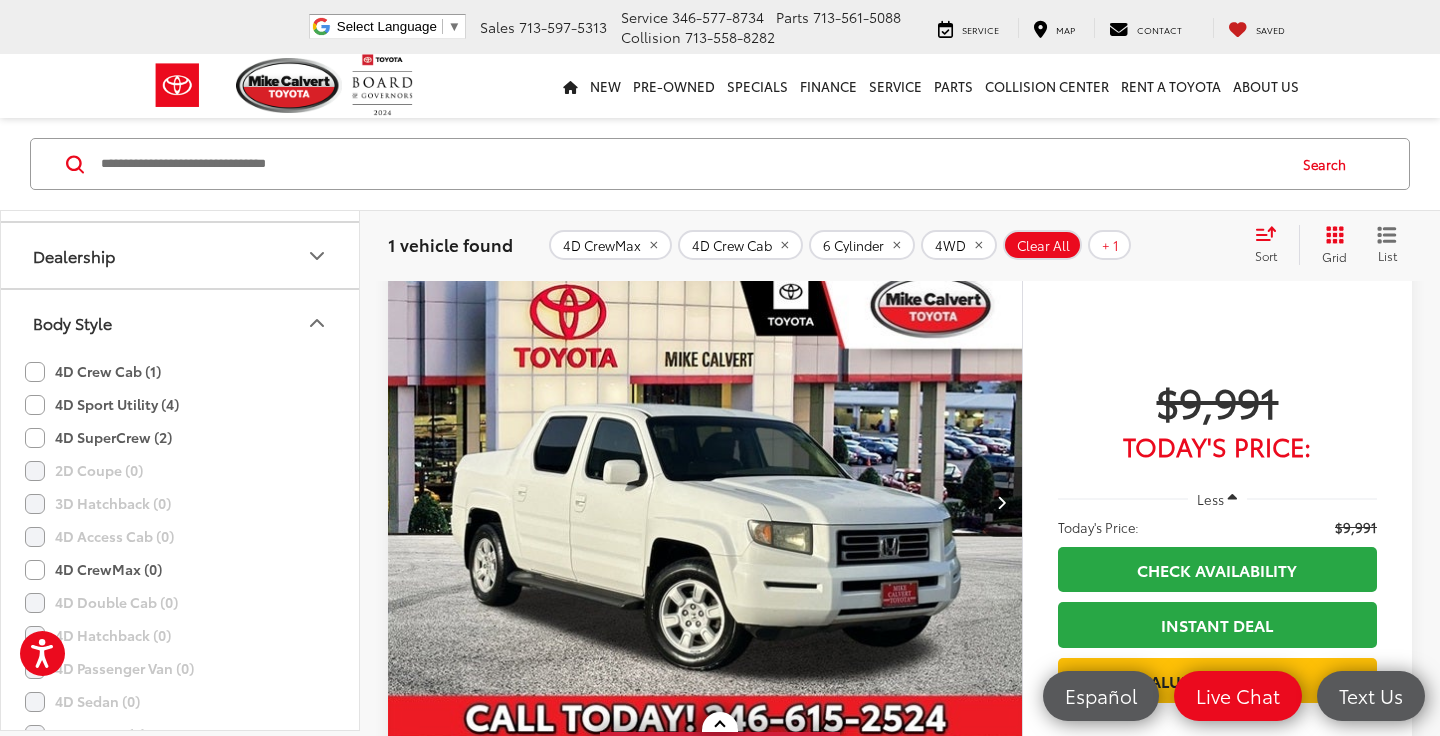 click on "4D CrewMax (0)" 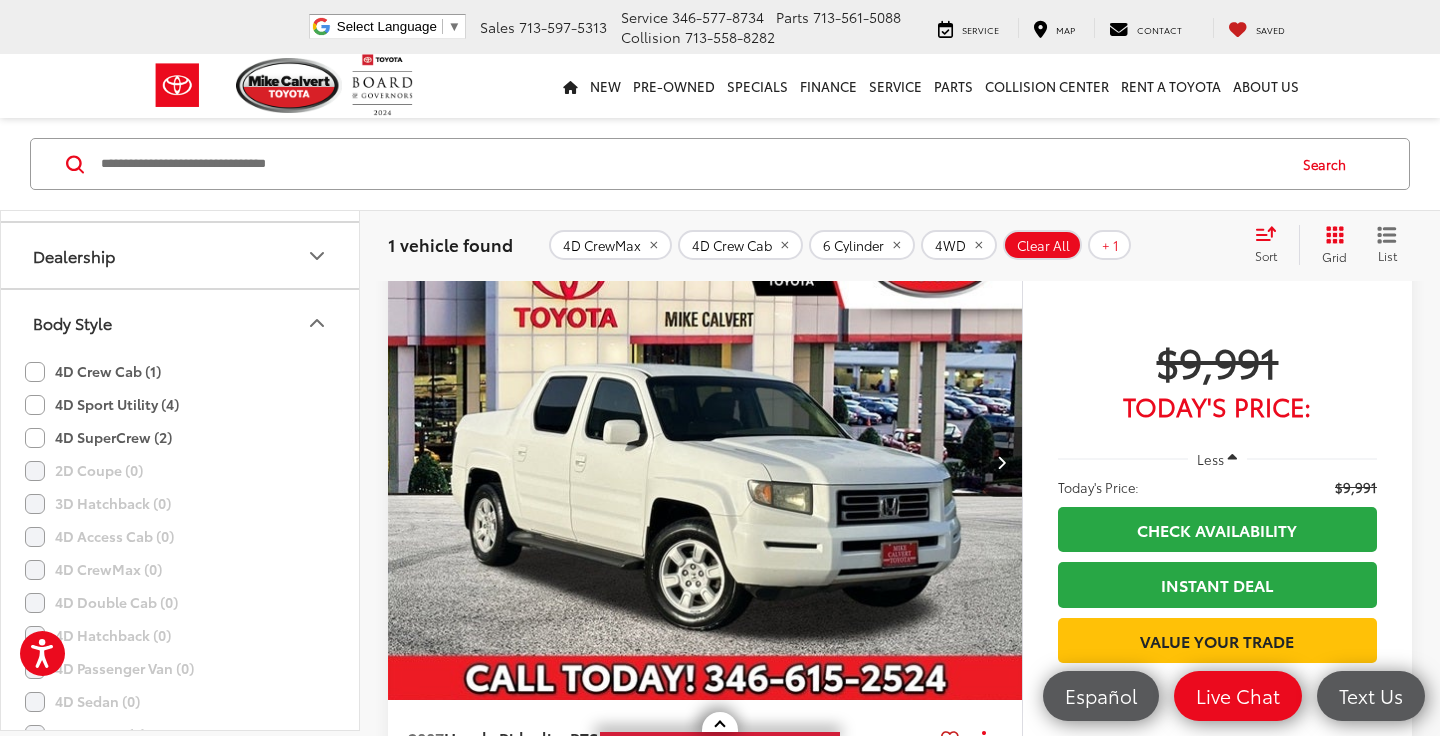 scroll, scrollTop: 129, scrollLeft: 0, axis: vertical 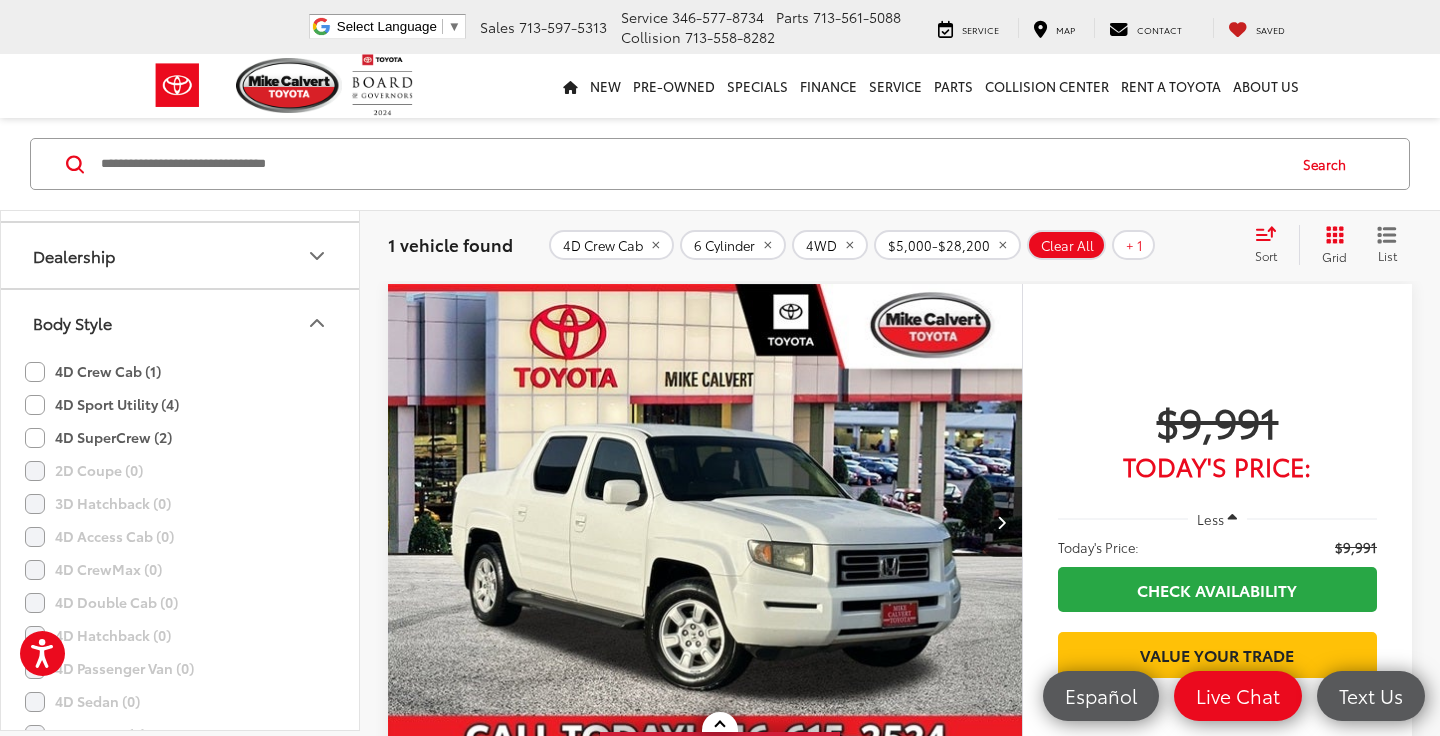 click on "4D Crew Cab (1)" 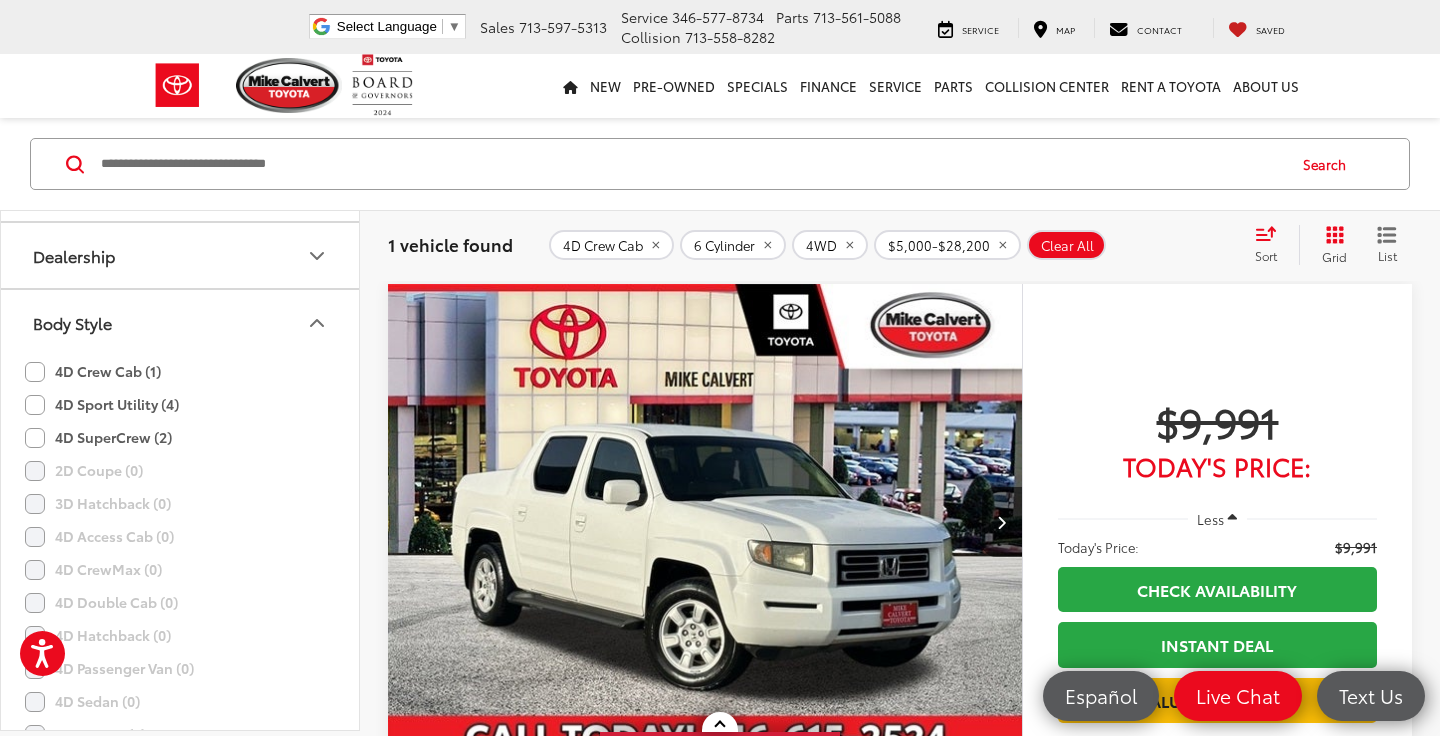 click 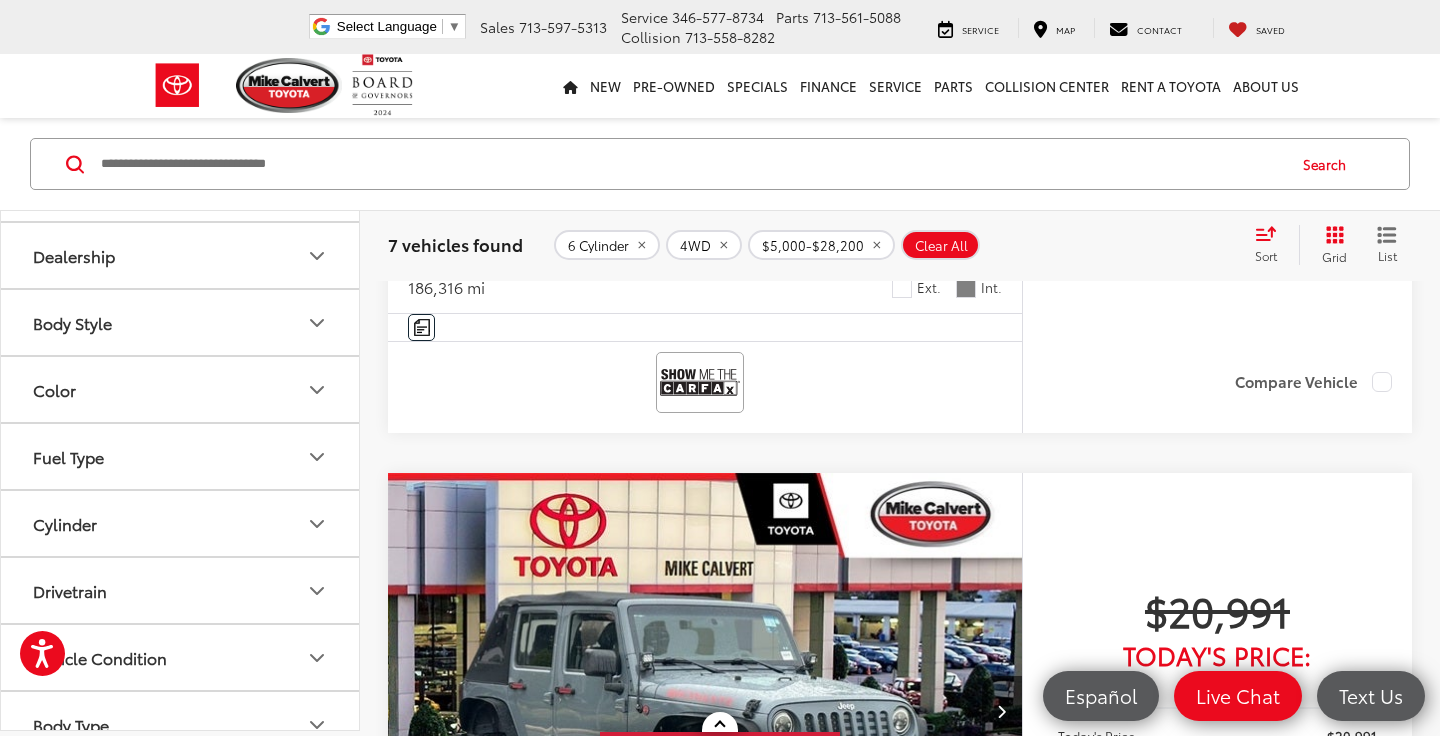 scroll, scrollTop: 0, scrollLeft: 0, axis: both 